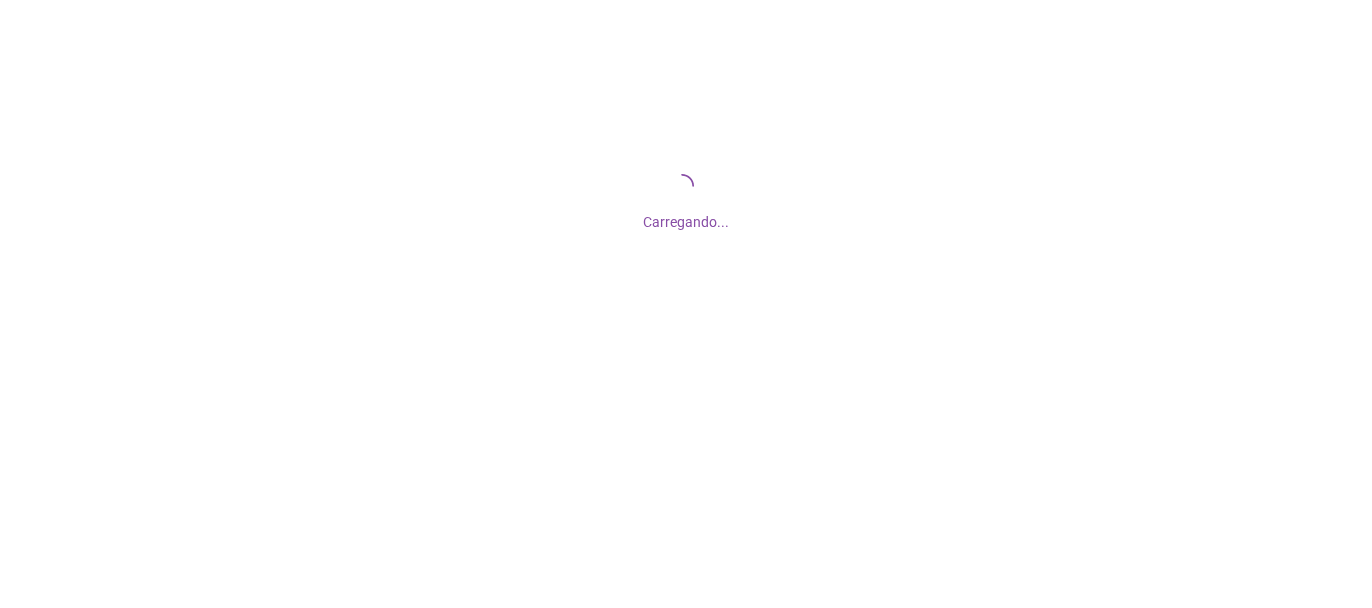 scroll, scrollTop: 0, scrollLeft: 0, axis: both 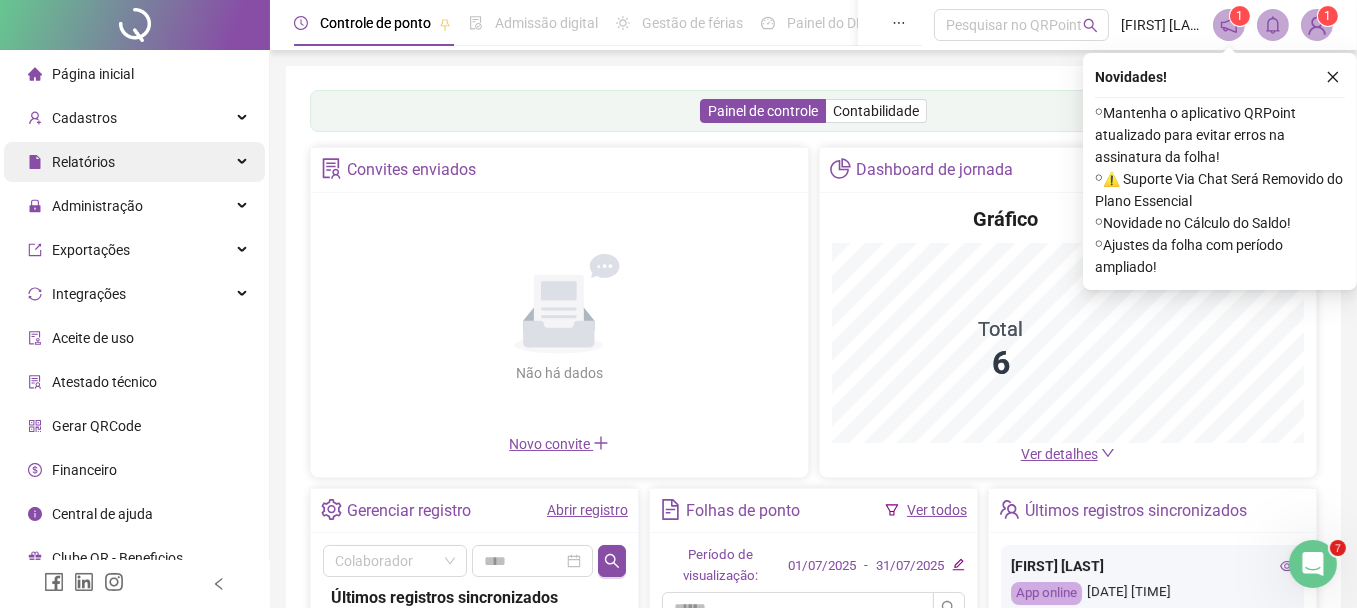 click on "Relatórios" at bounding box center (134, 162) 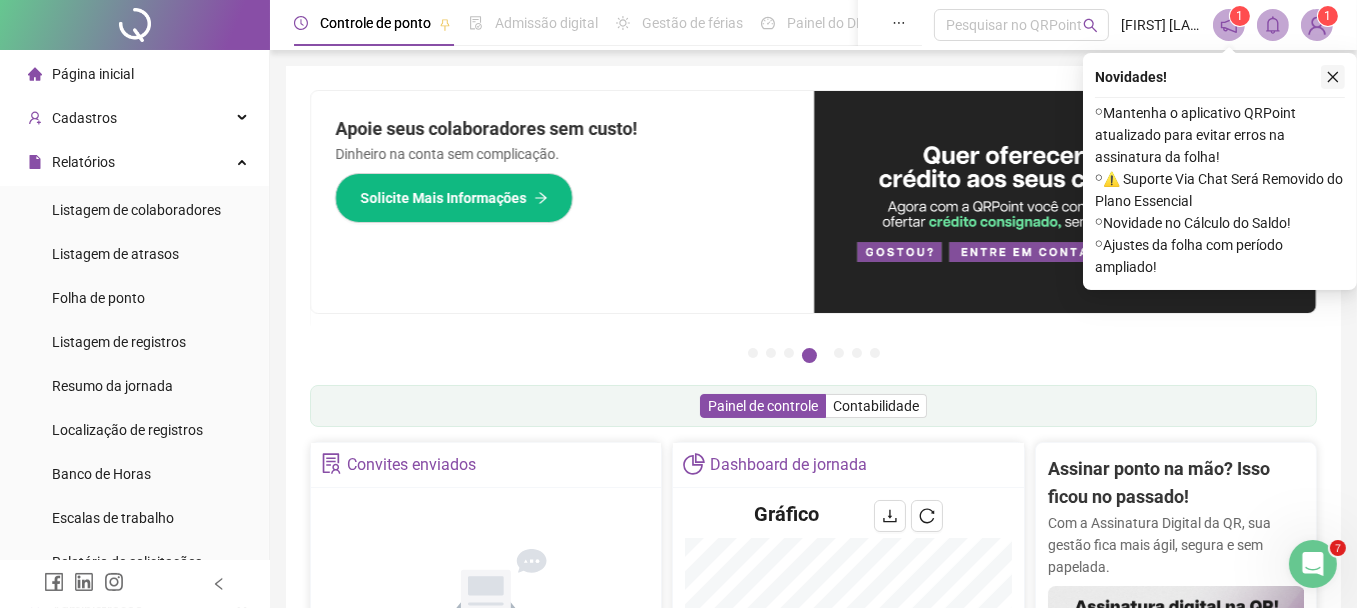 click 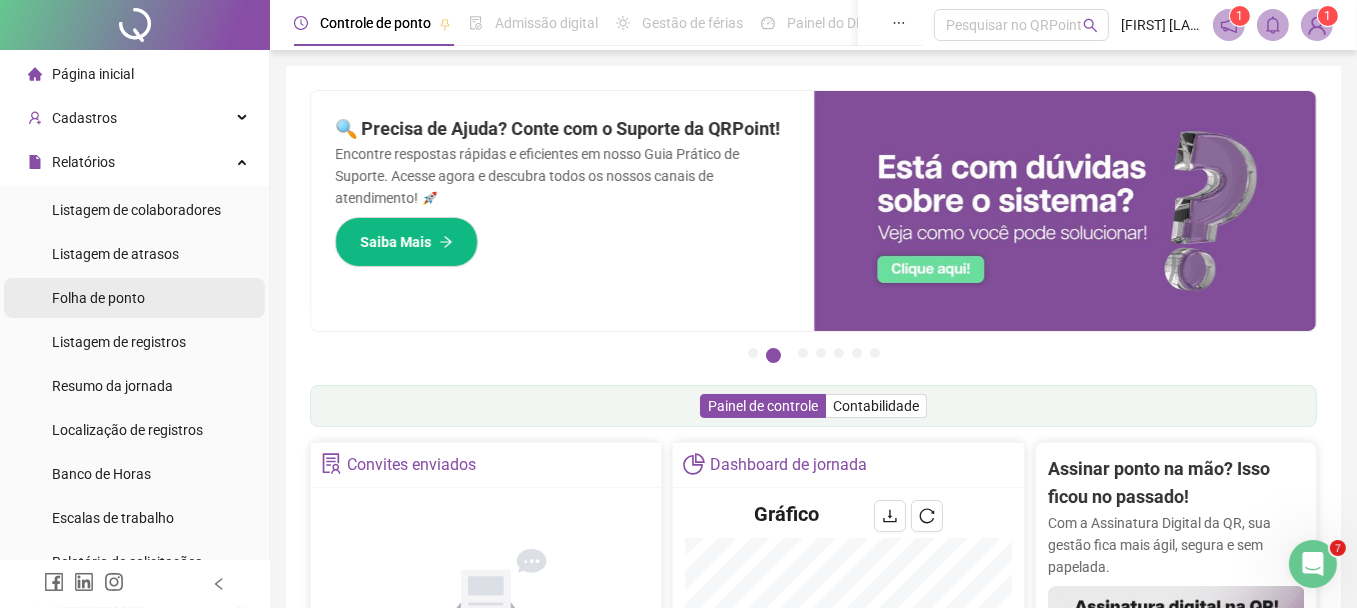 click on "Folha de ponto" at bounding box center [134, 298] 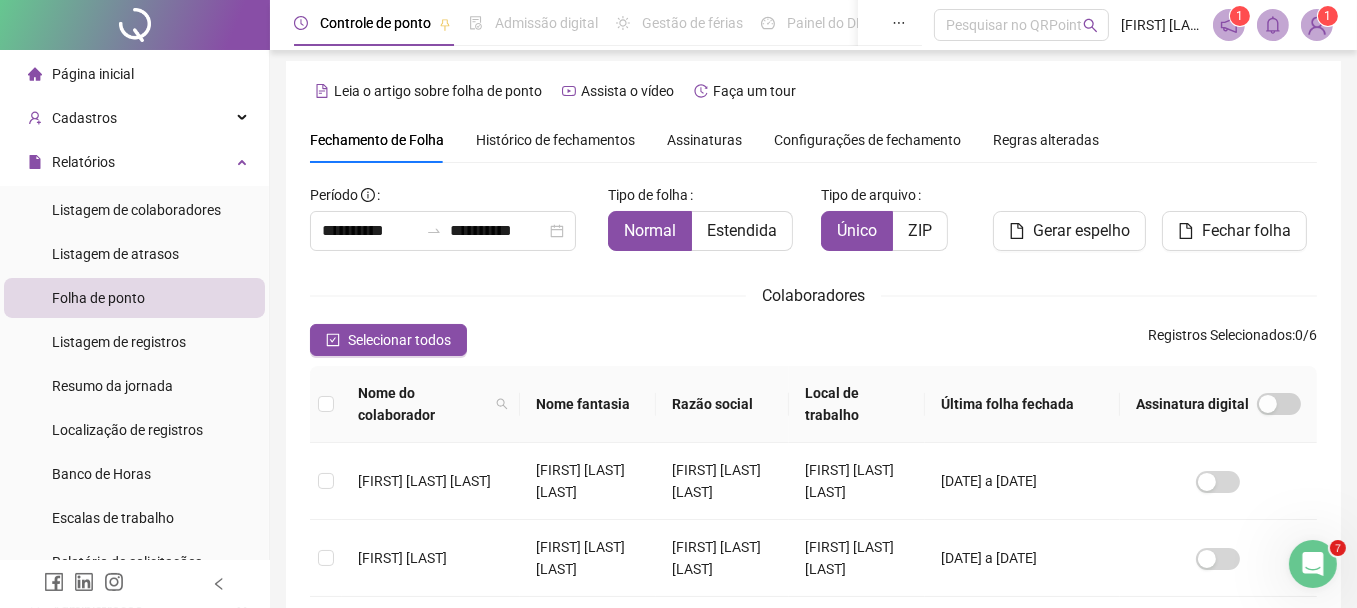 scroll, scrollTop: 105, scrollLeft: 0, axis: vertical 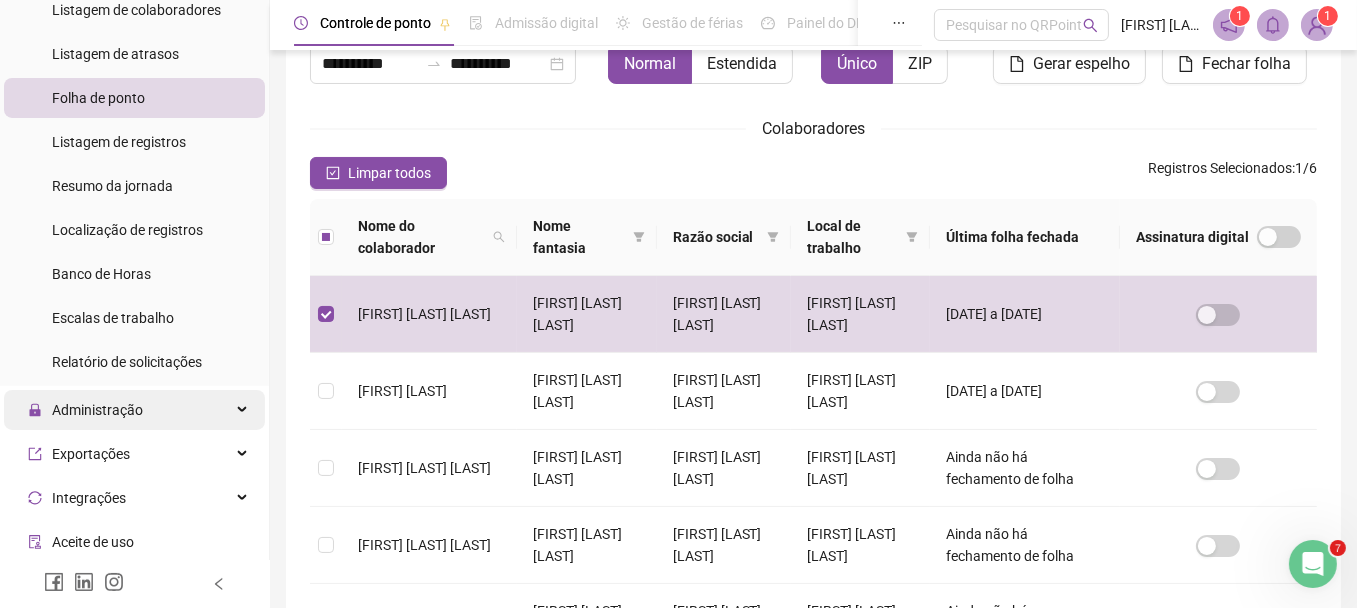 click on "Administração" at bounding box center [134, 410] 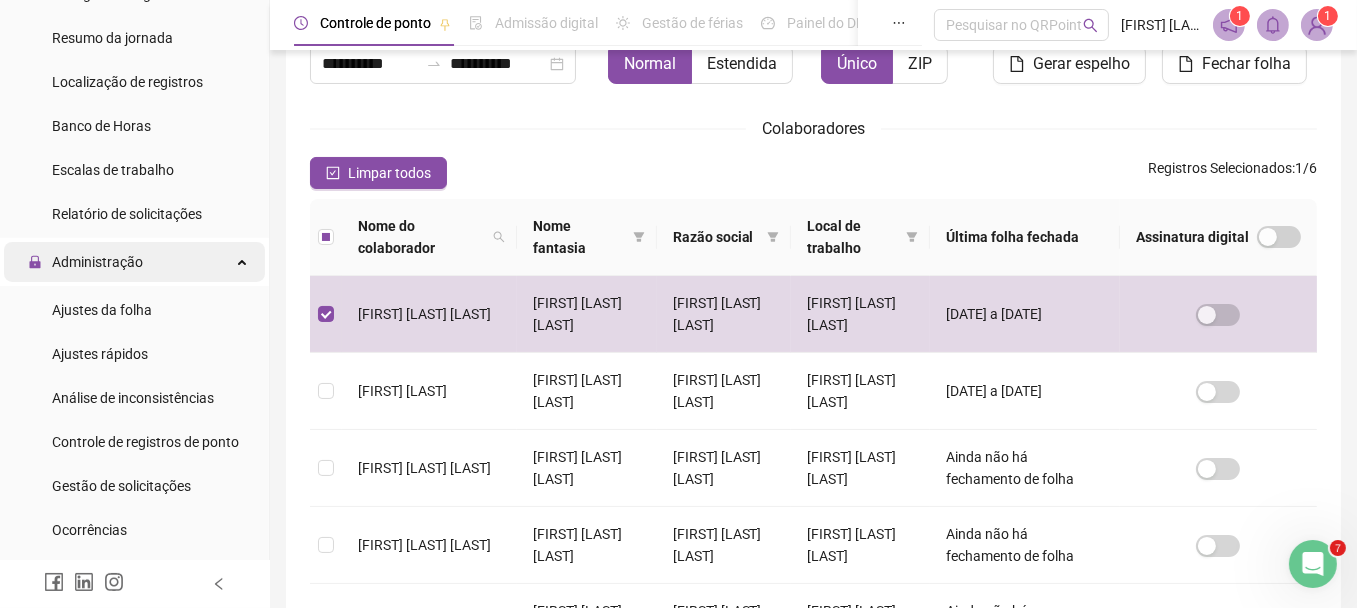 scroll, scrollTop: 500, scrollLeft: 0, axis: vertical 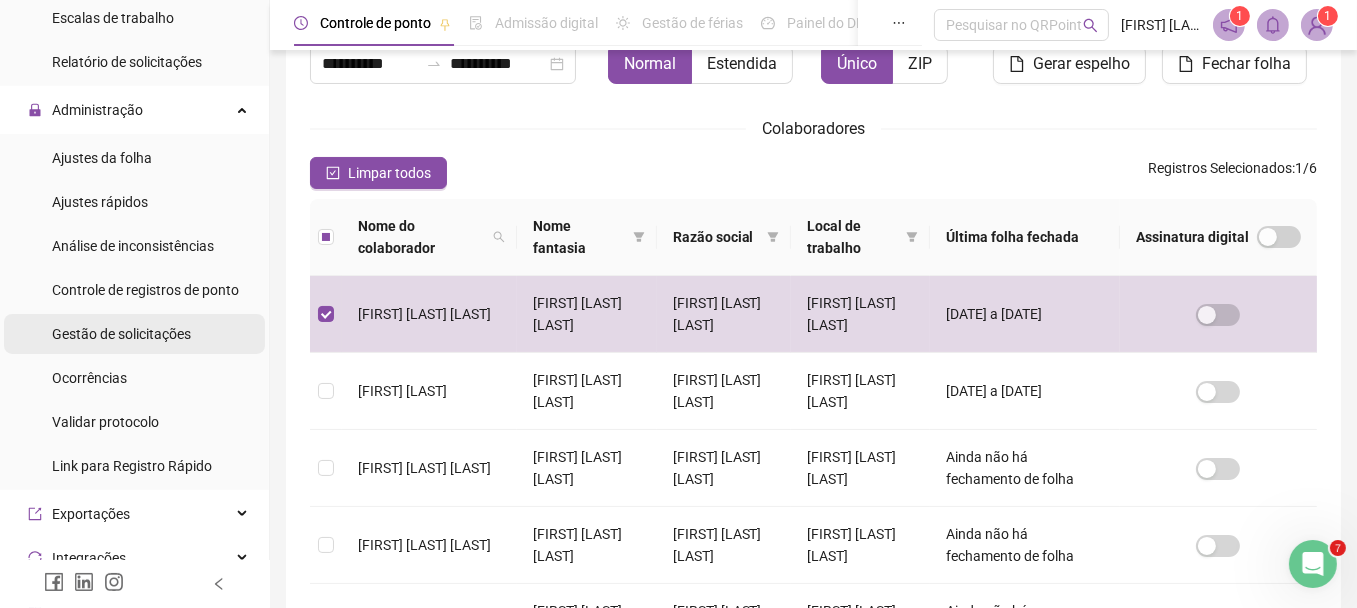 click on "Gestão de solicitações" at bounding box center (121, 334) 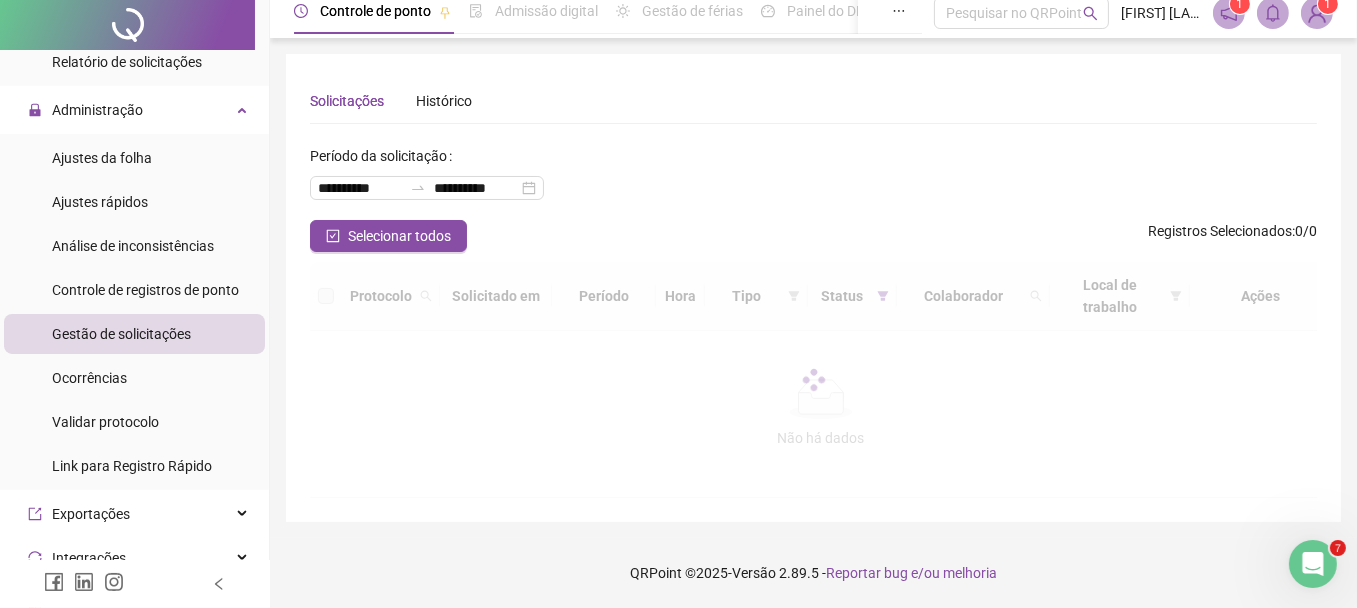 scroll, scrollTop: 0, scrollLeft: 0, axis: both 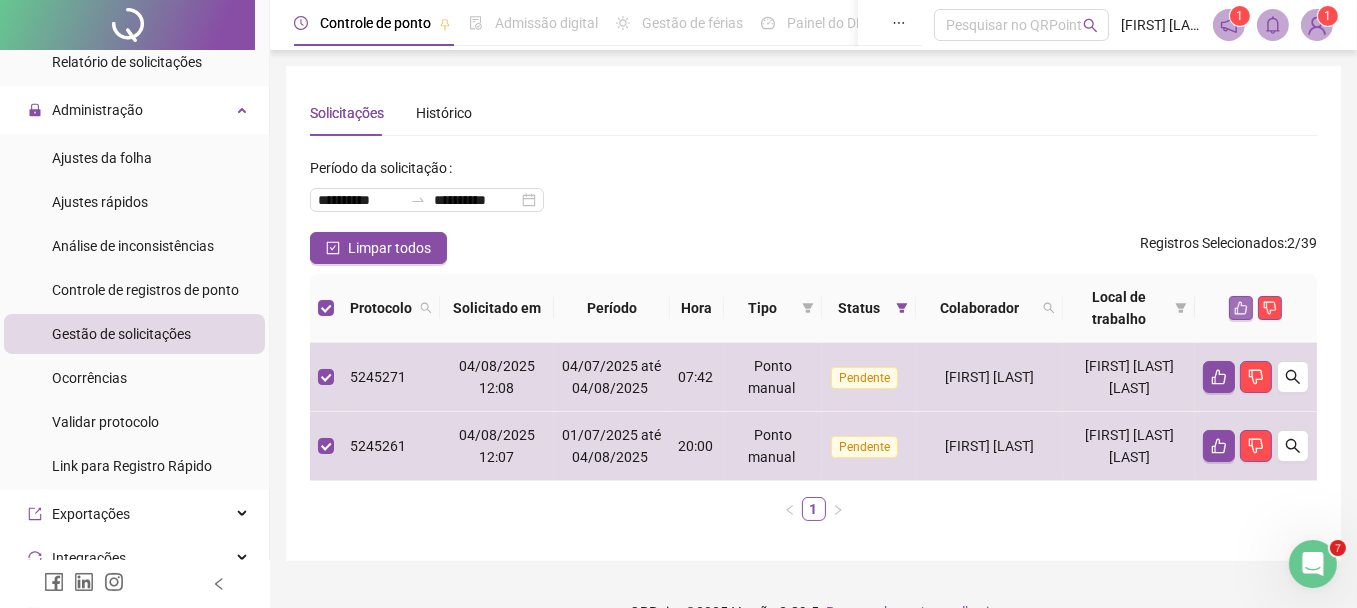 click at bounding box center (1241, 308) 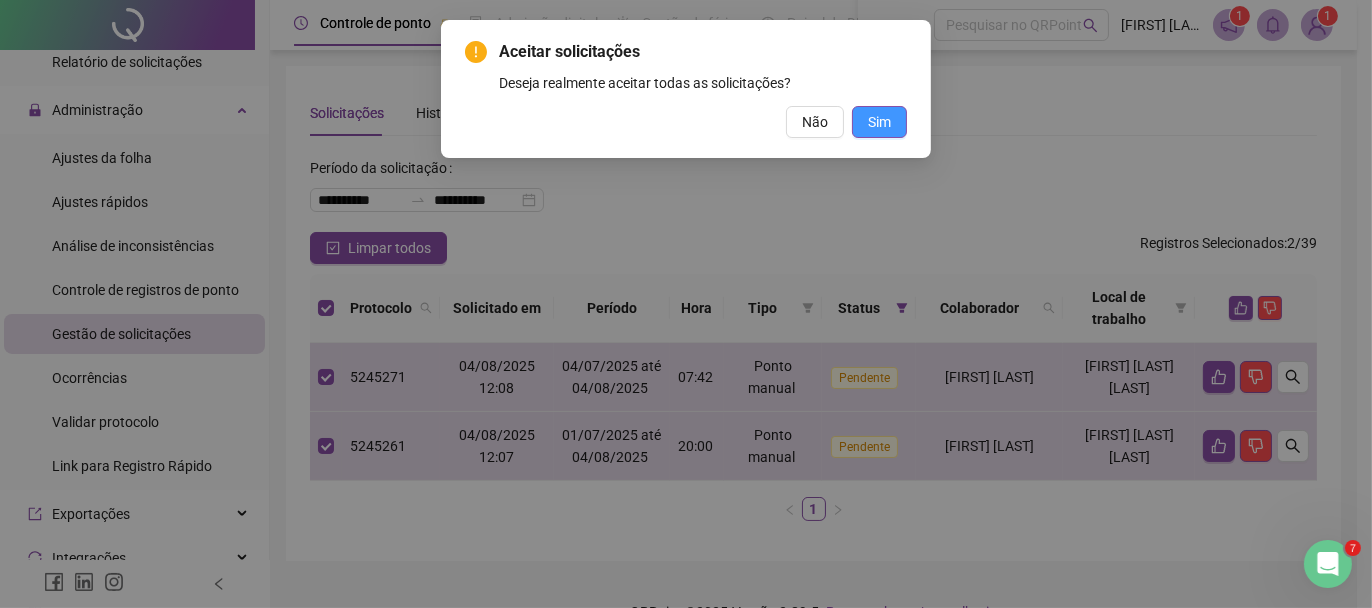 click on "Sim" at bounding box center [879, 122] 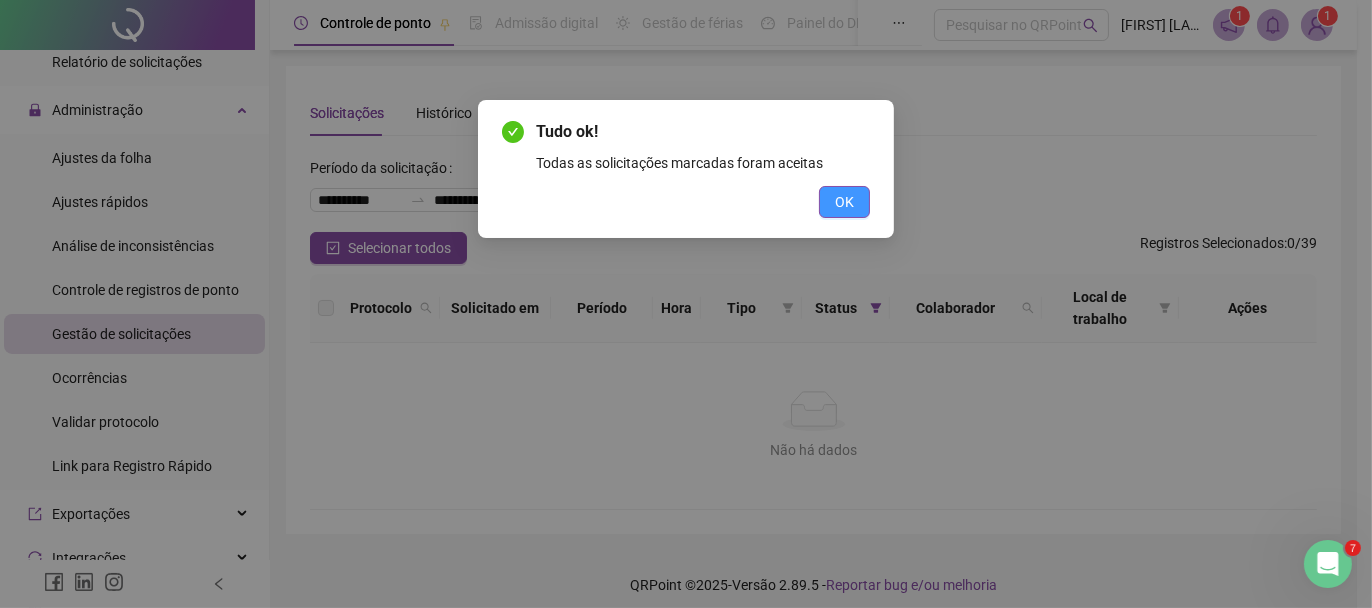click on "OK" at bounding box center [844, 202] 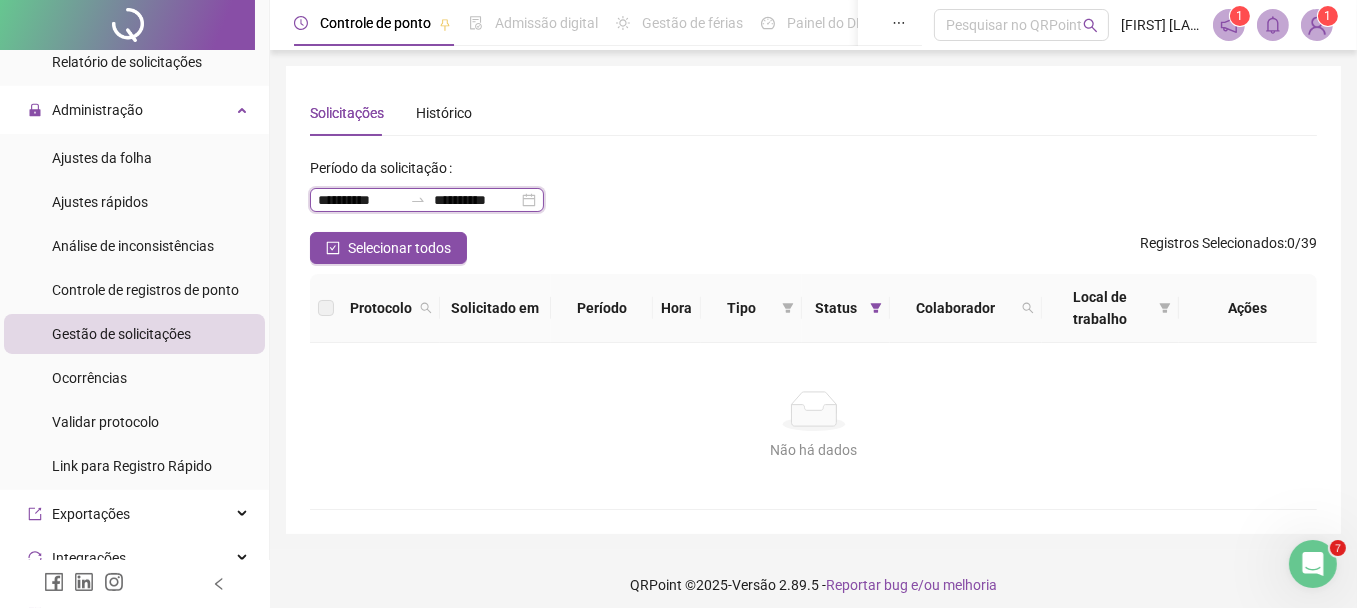click on "**********" at bounding box center [360, 200] 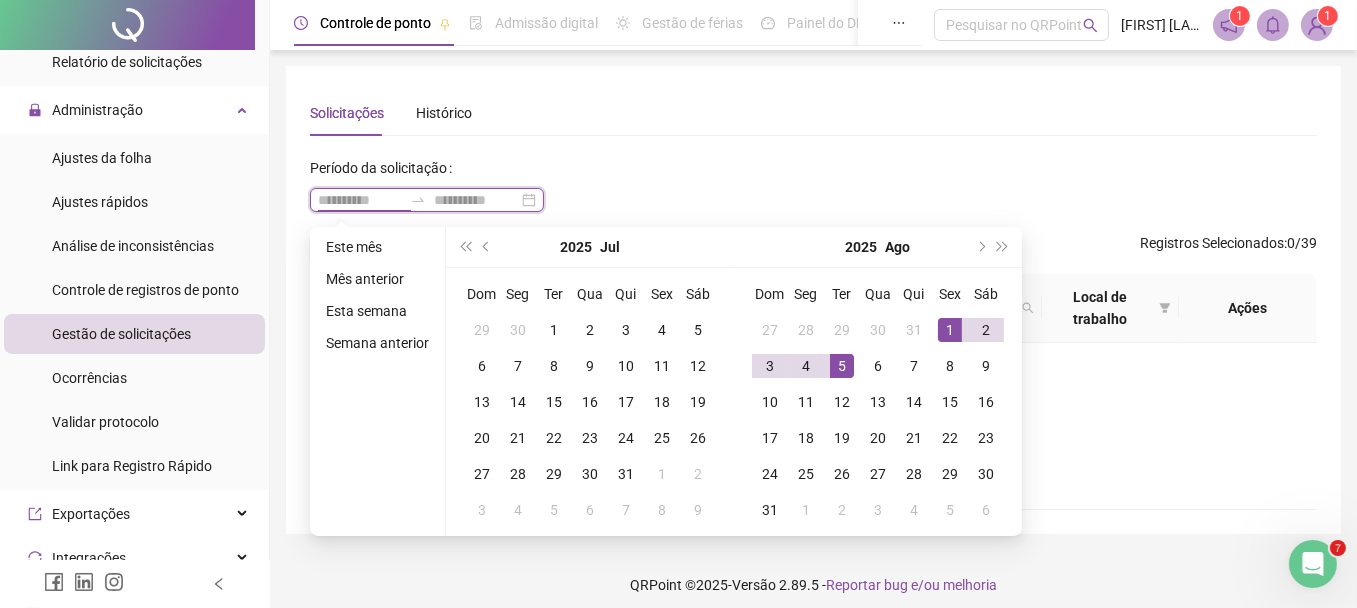 type on "**********" 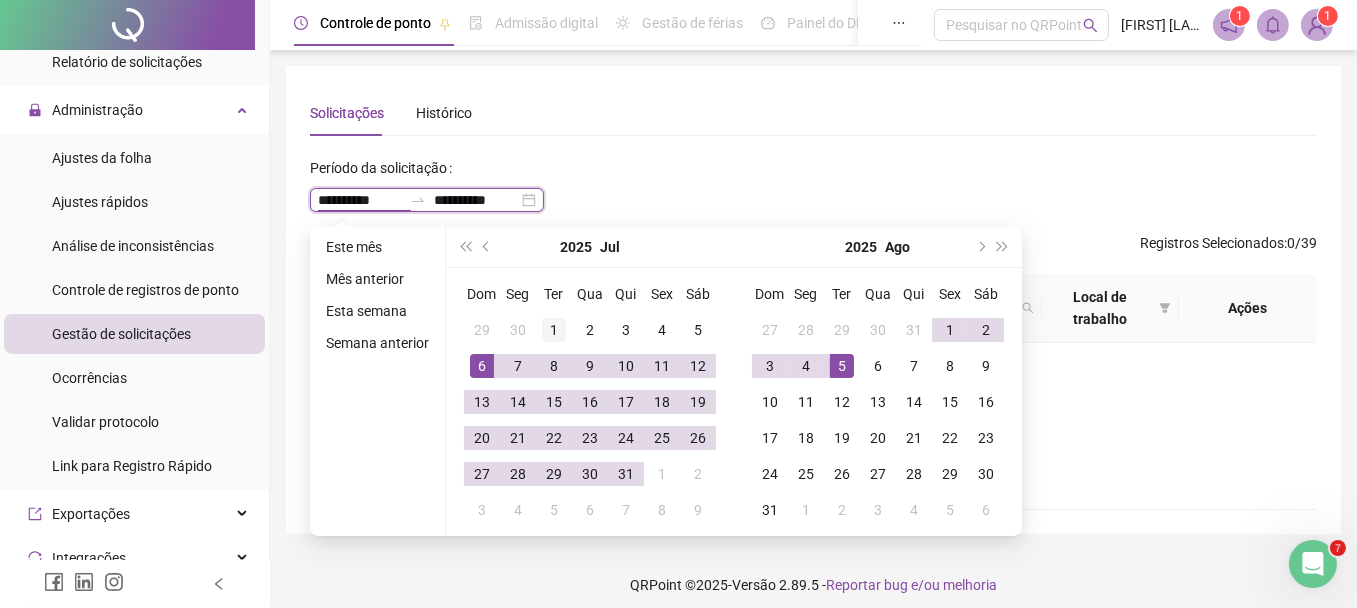 type on "**********" 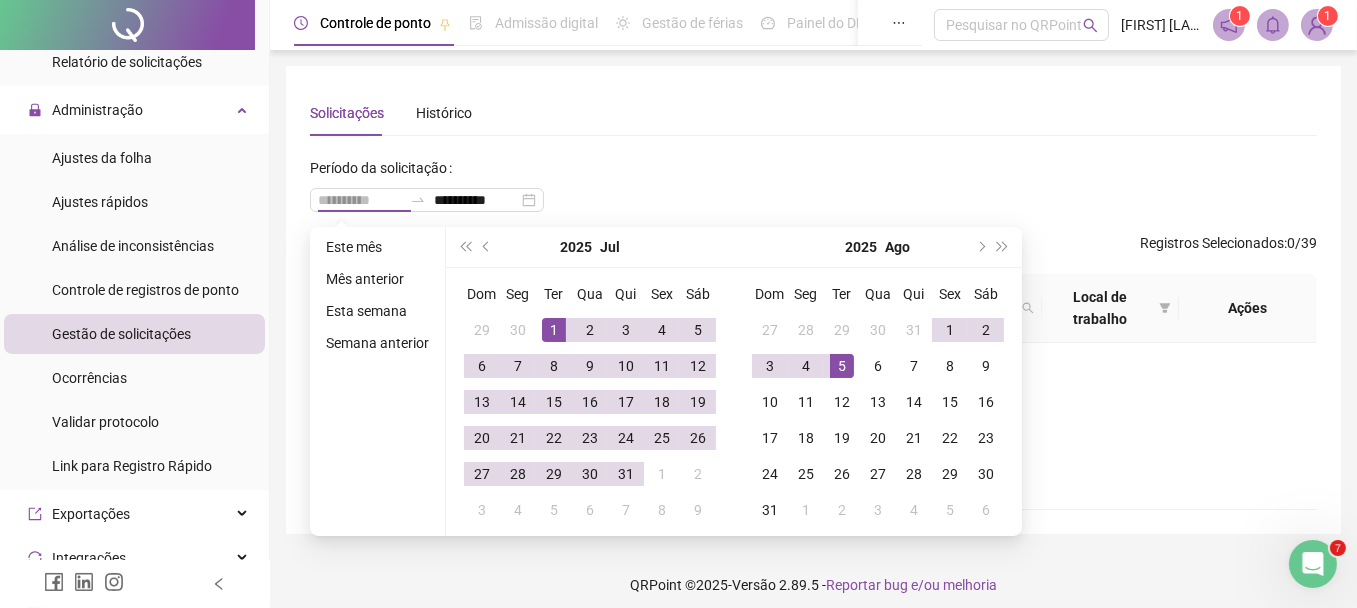 click on "1" at bounding box center [554, 330] 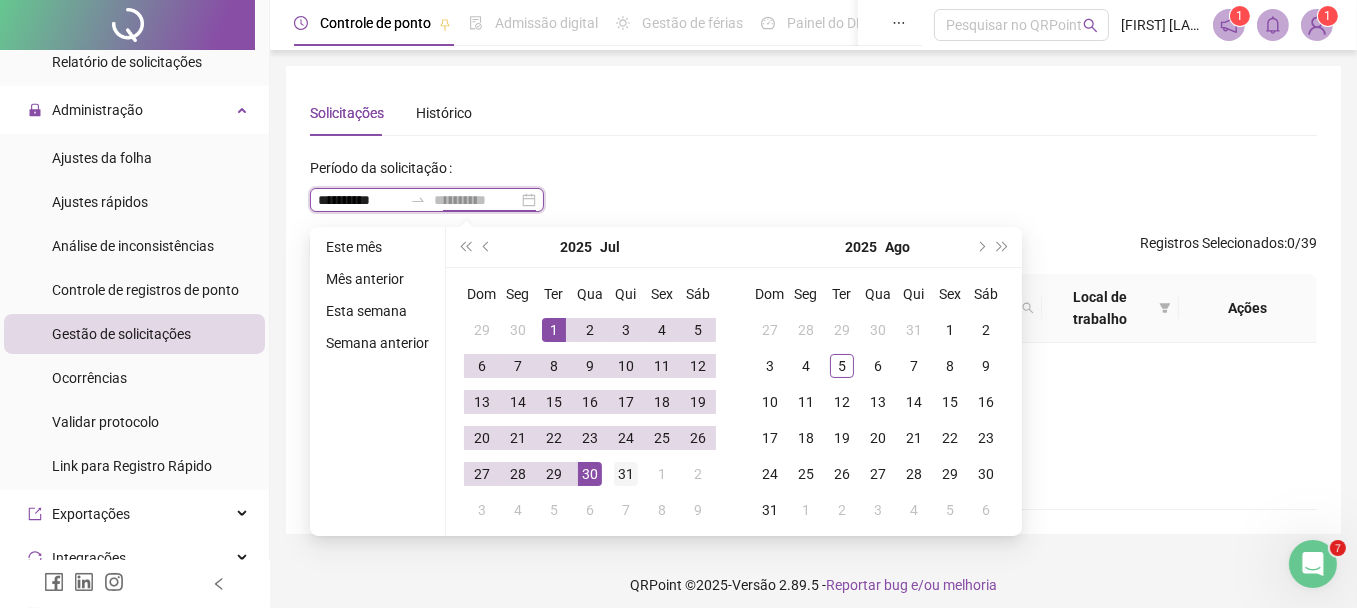 type on "**********" 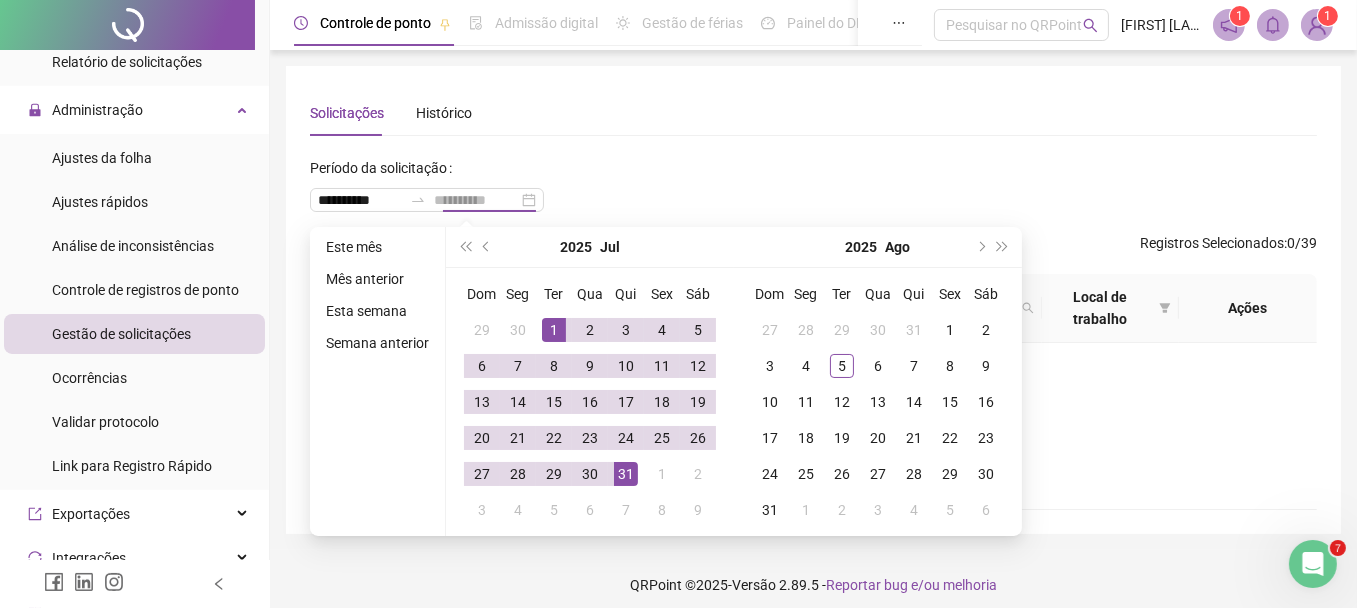 click on "31" at bounding box center (626, 474) 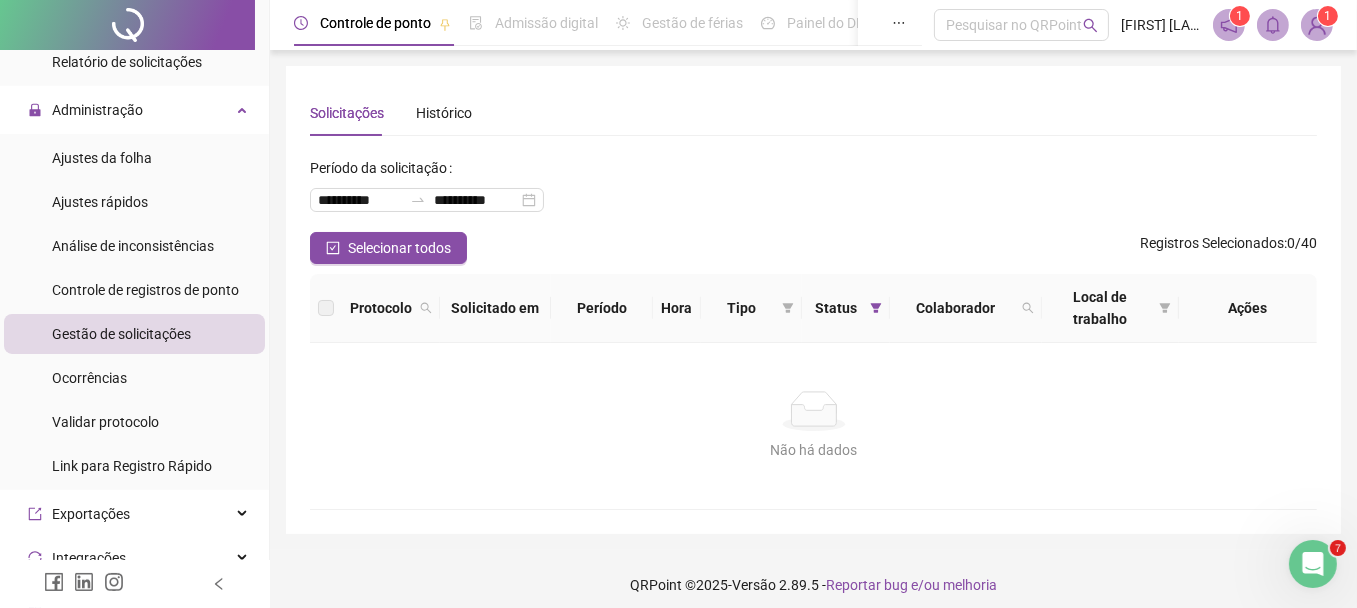 click on "**********" at bounding box center [813, 192] 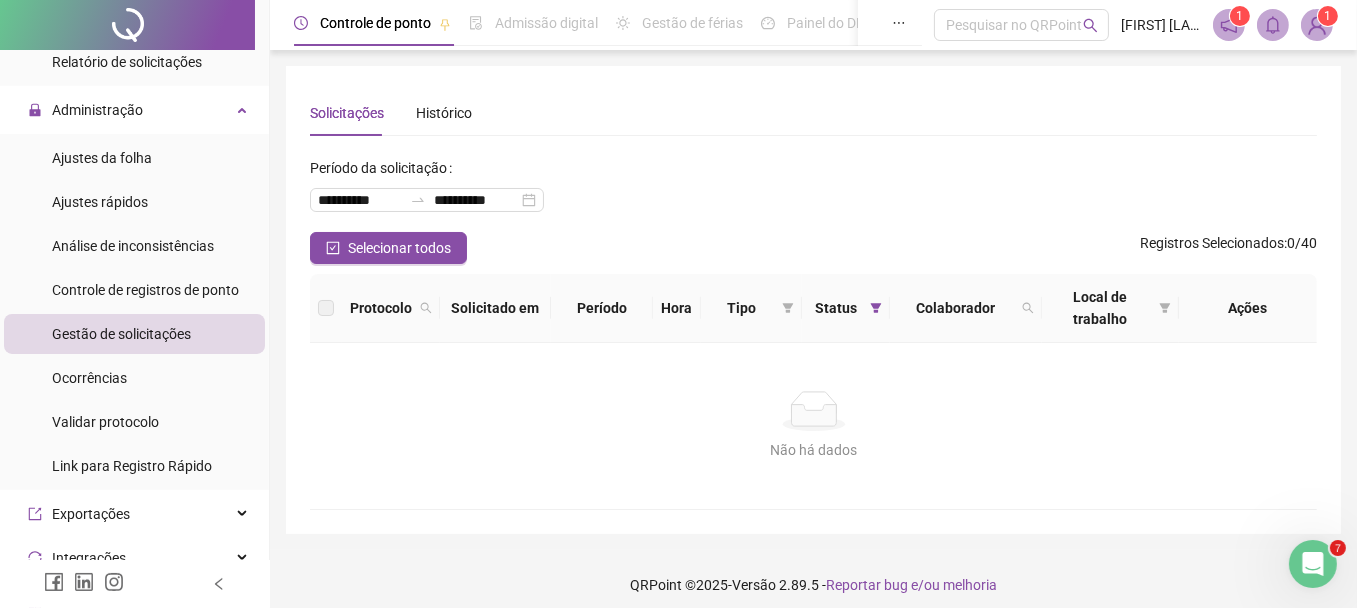 click on "**********" at bounding box center [813, 192] 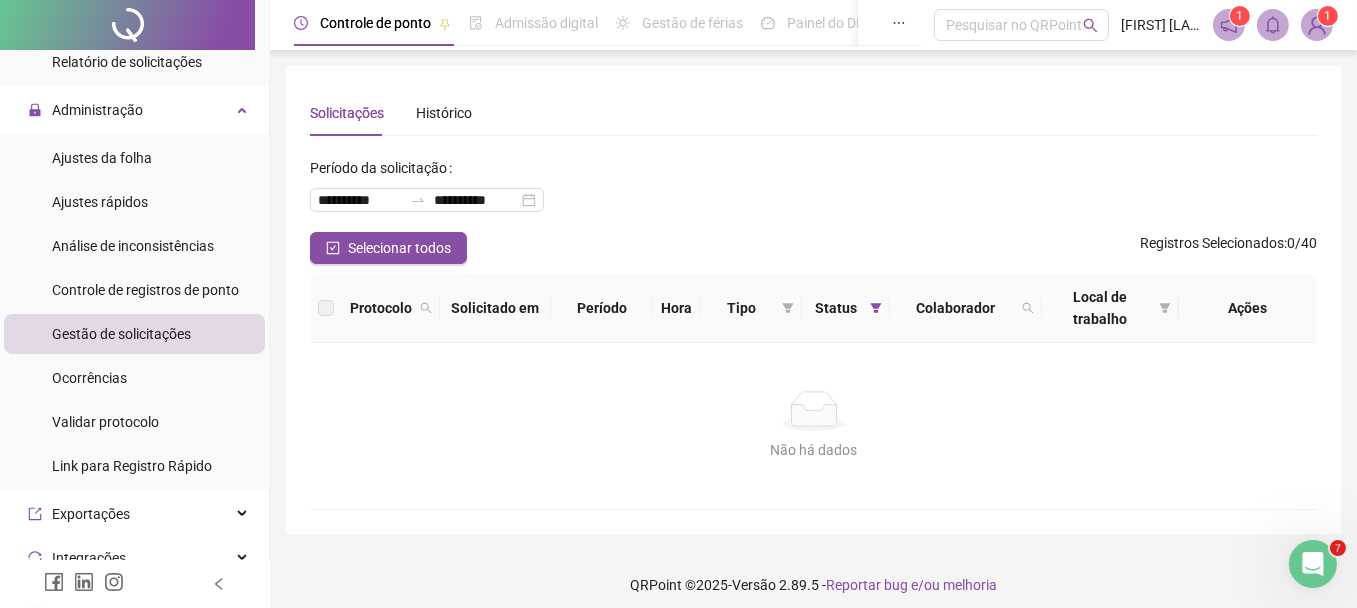 click on "**********" at bounding box center (813, 331) 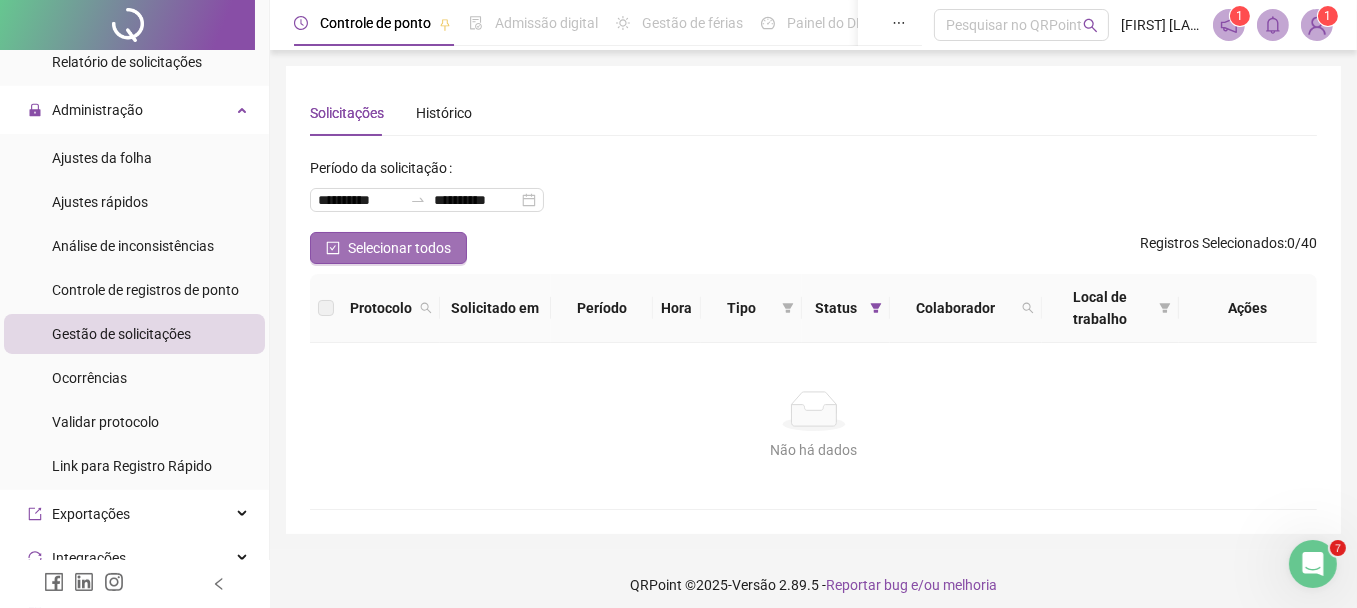 click on "Selecionar todos" at bounding box center [399, 248] 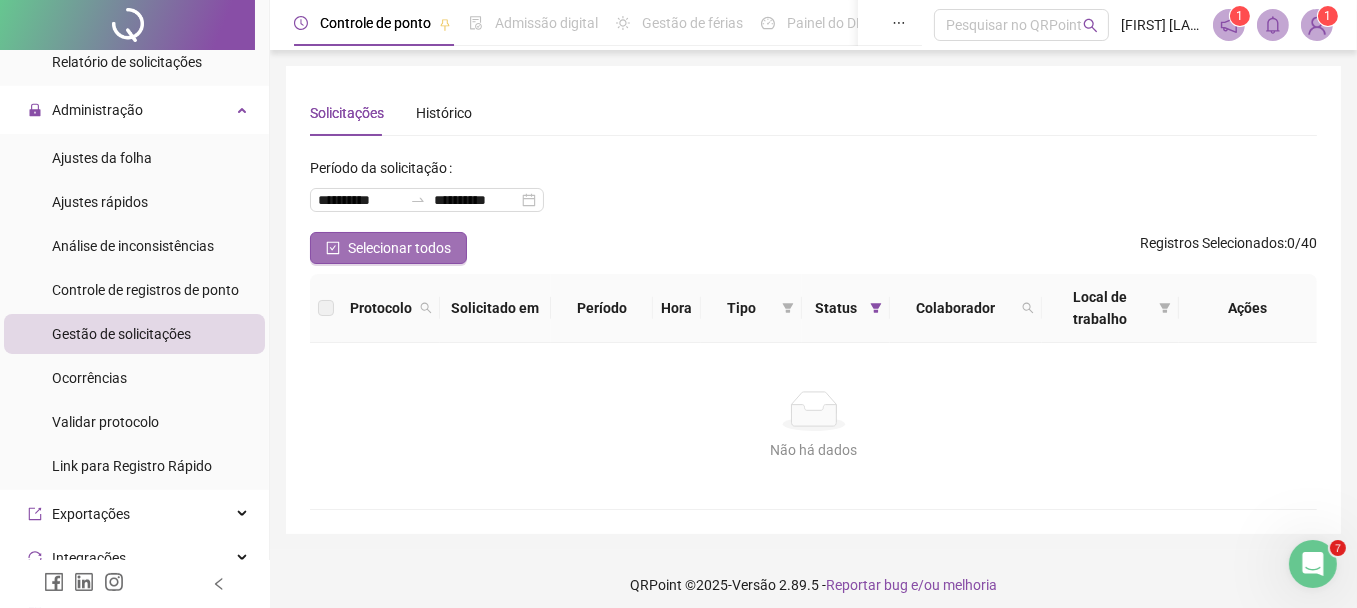 click on "Selecionar todos" at bounding box center (399, 248) 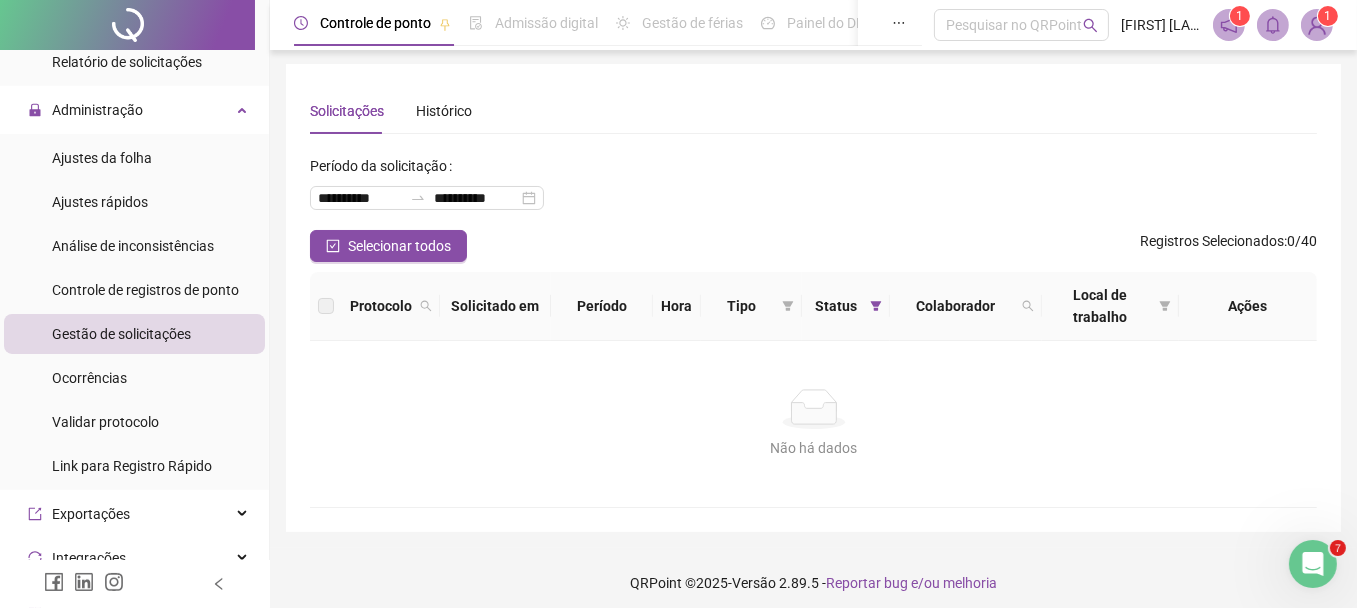 scroll, scrollTop: 0, scrollLeft: 0, axis: both 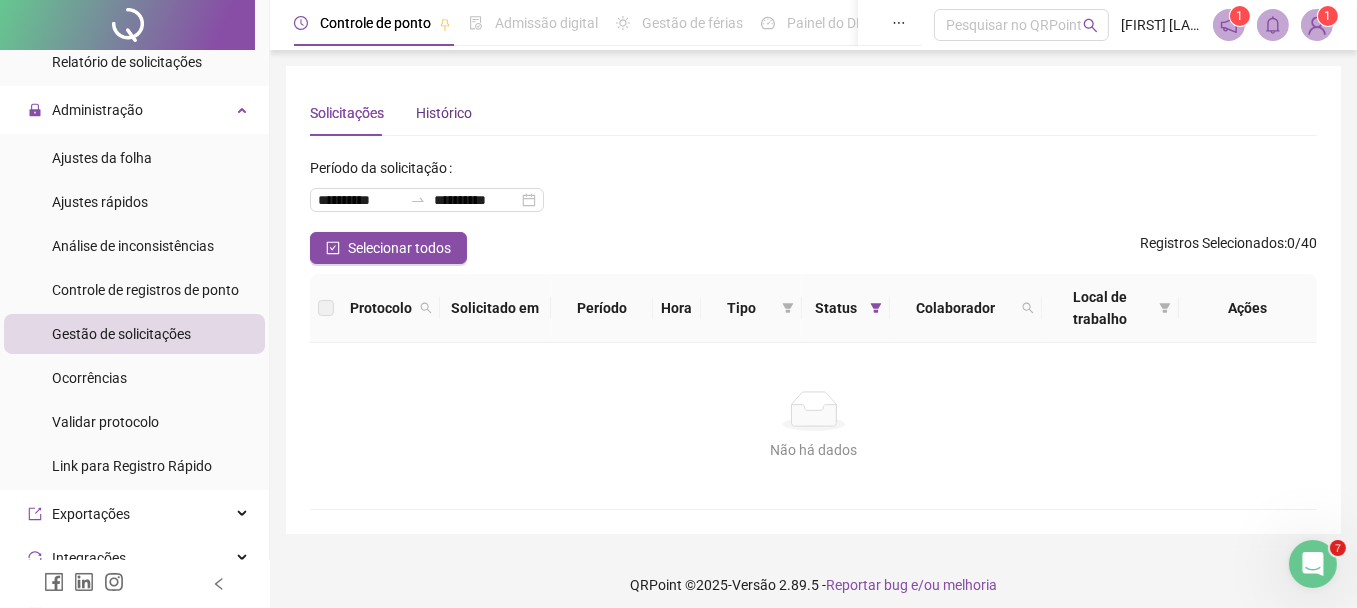 click on "Histórico" at bounding box center [444, 113] 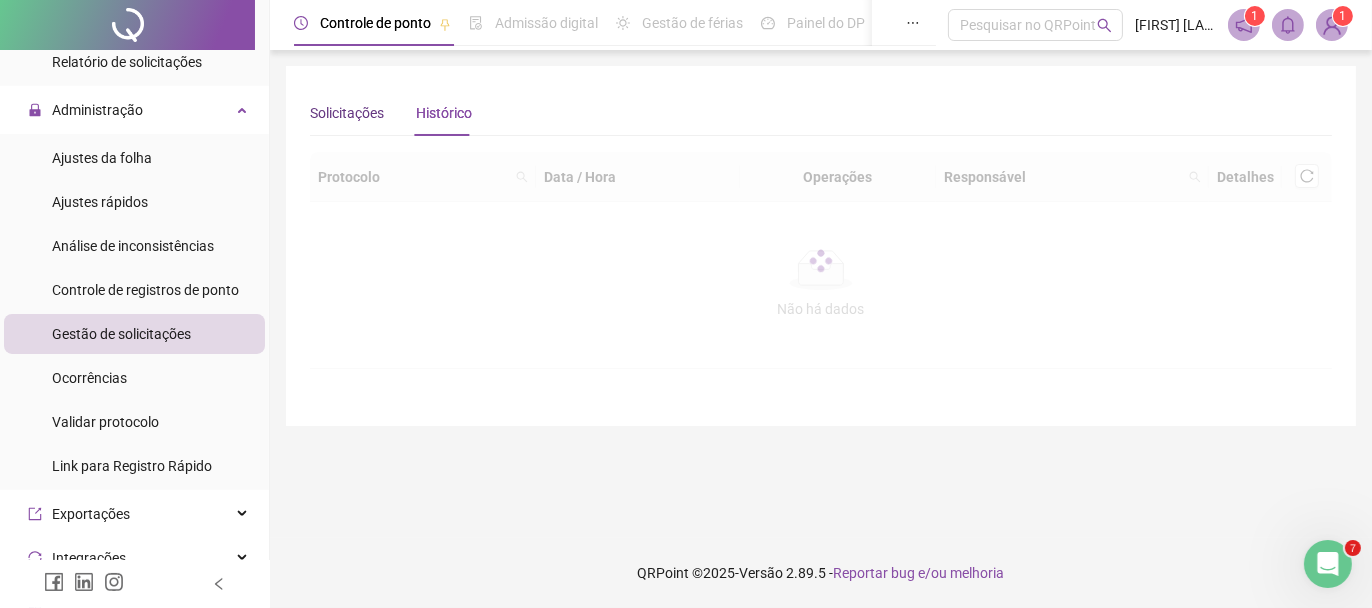 click on "Solicitações" at bounding box center (347, 113) 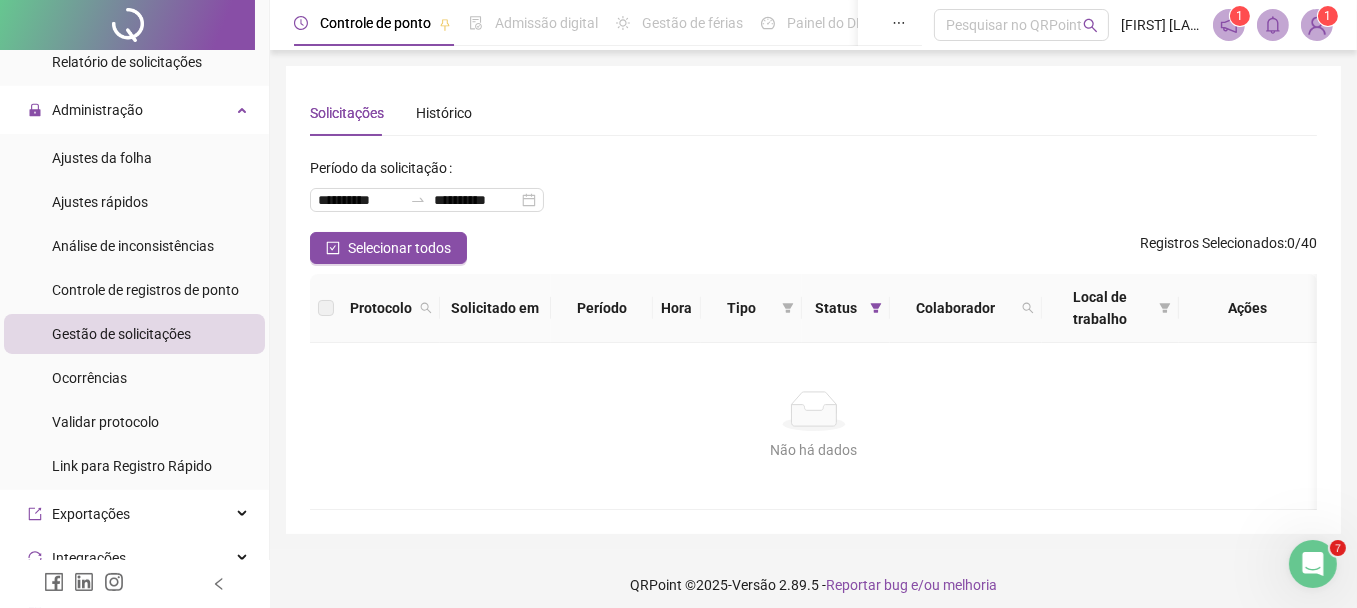 click on "**********" at bounding box center (813, 192) 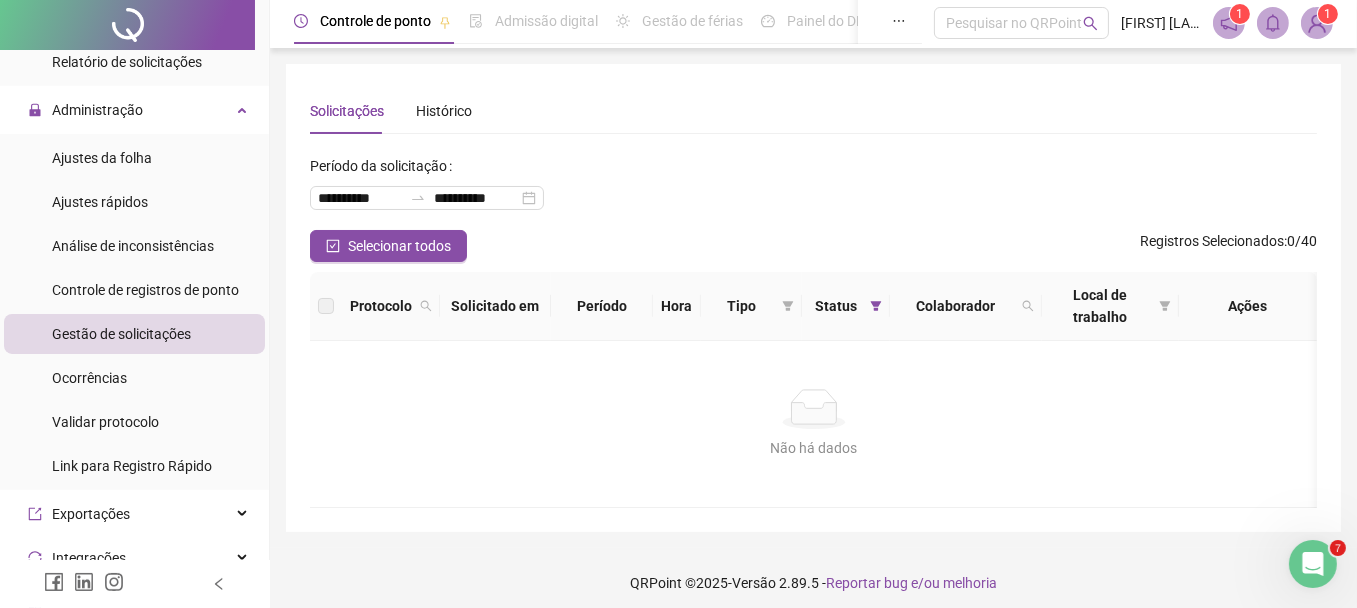 scroll, scrollTop: 0, scrollLeft: 0, axis: both 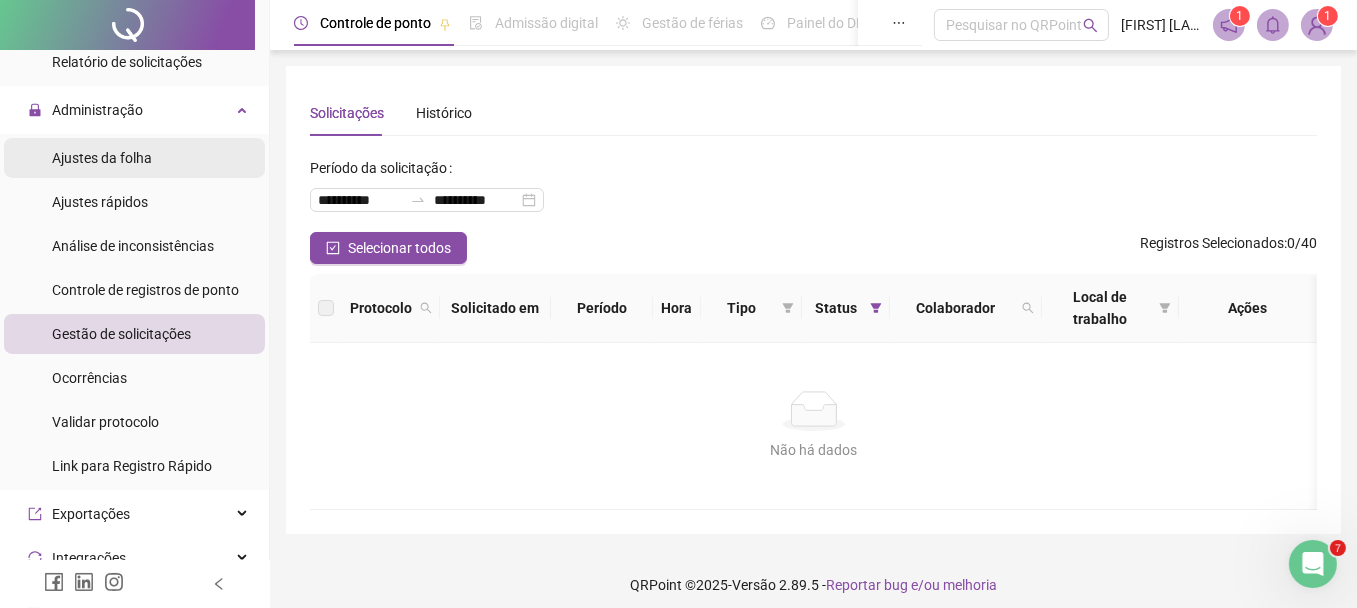 click on "Ajustes da folha" at bounding box center [102, 158] 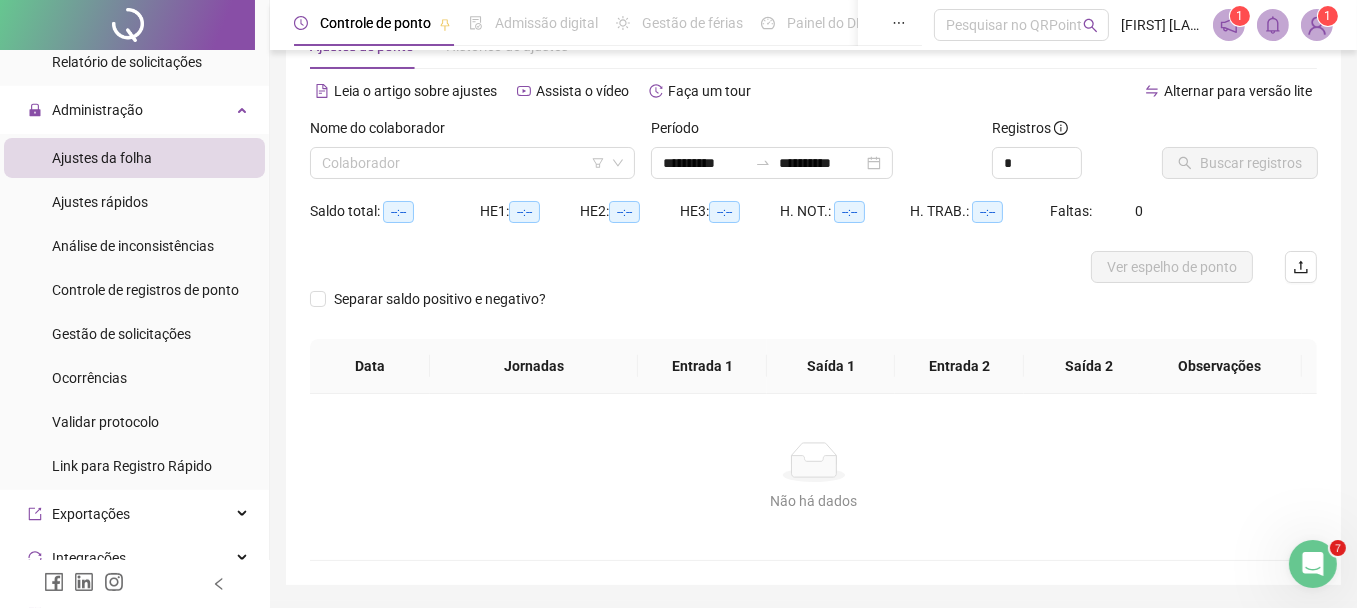 scroll, scrollTop: 128, scrollLeft: 0, axis: vertical 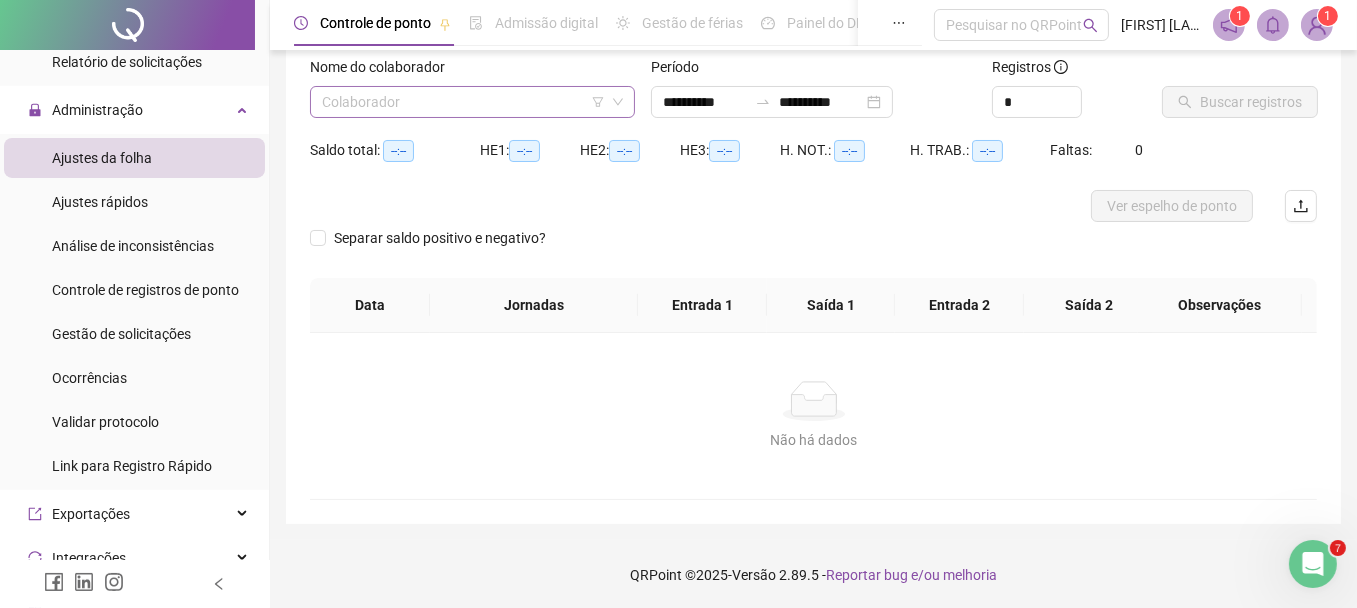 click at bounding box center (472, 102) 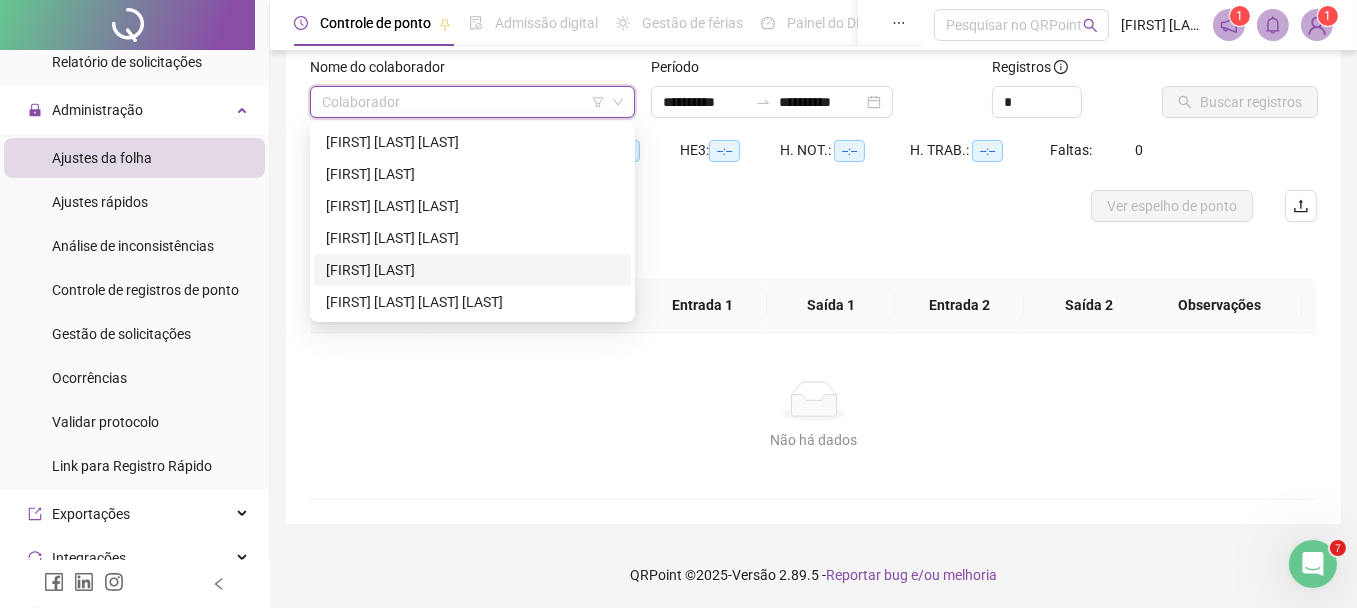 click on "[FIRST] [LAST]" at bounding box center (472, 270) 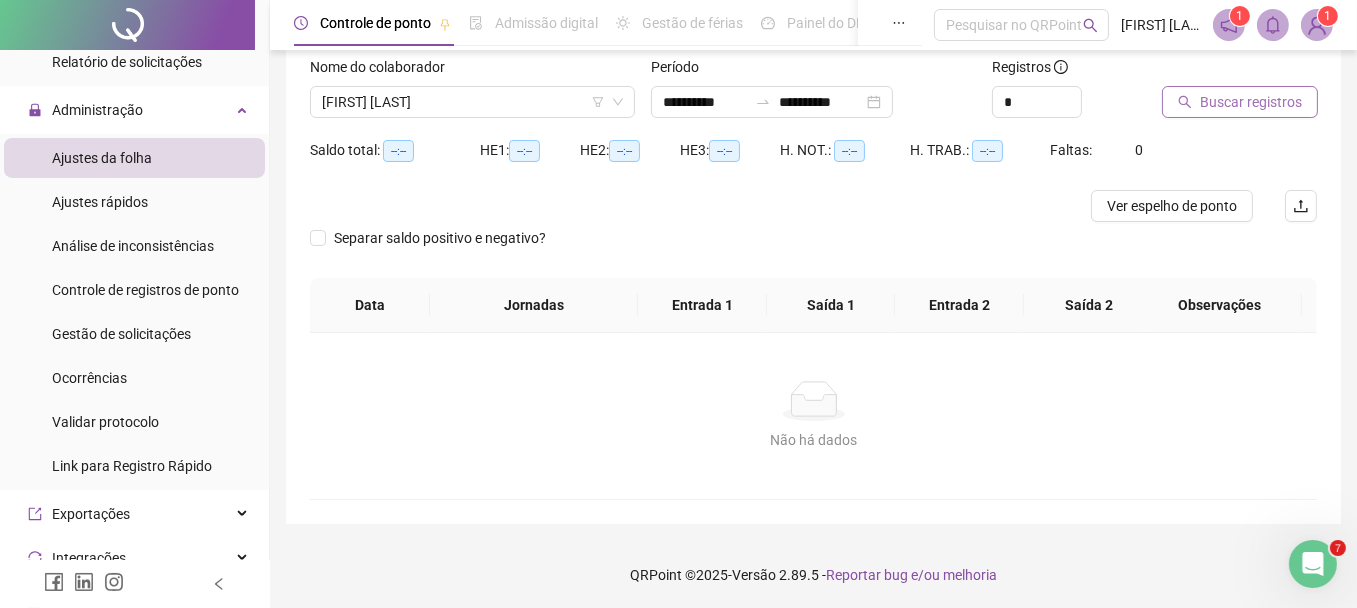 click on "Buscar registros" at bounding box center [1240, 102] 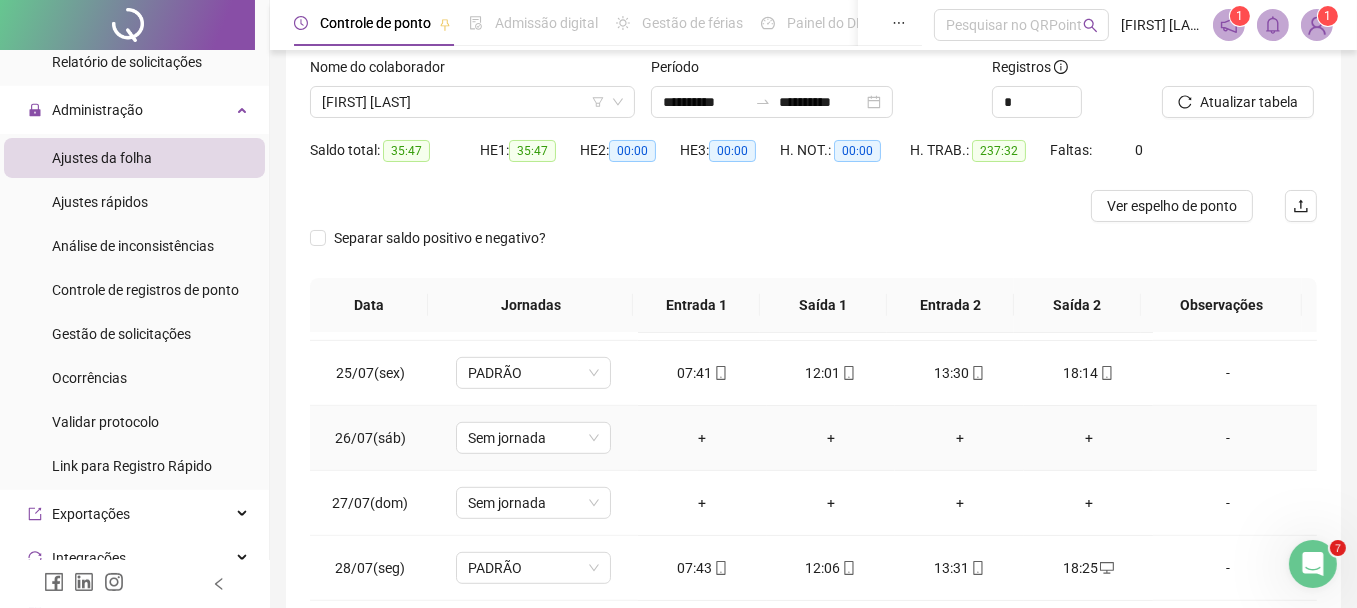 scroll, scrollTop: 1578, scrollLeft: 0, axis: vertical 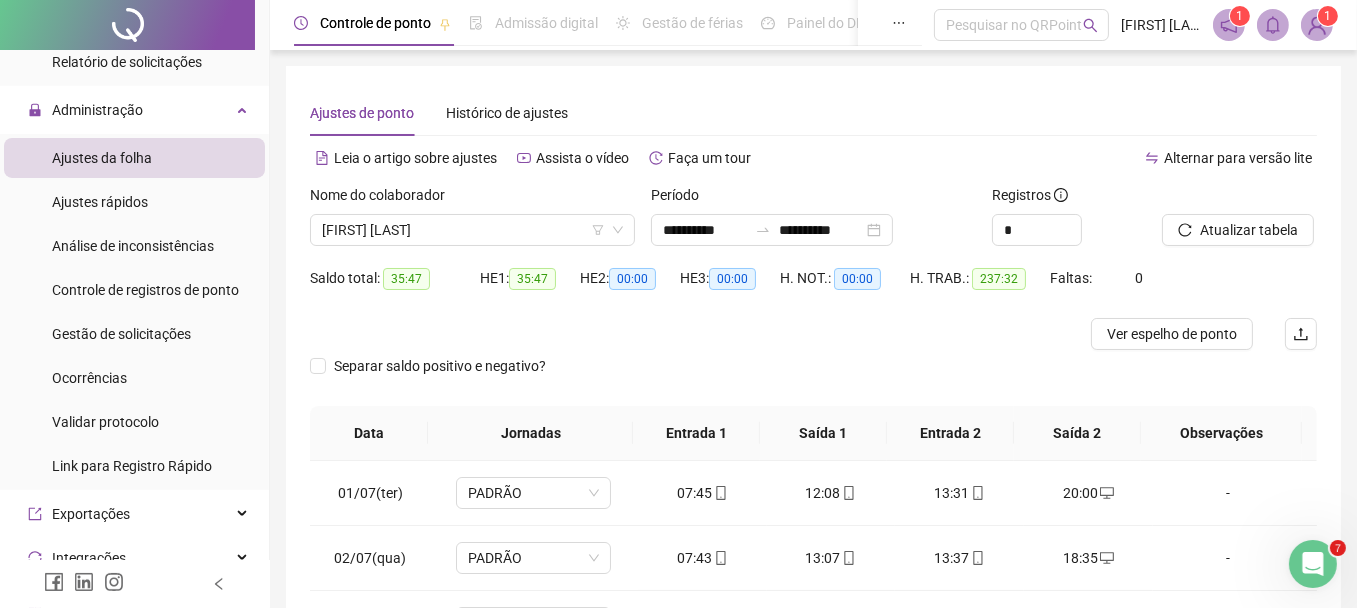 click on "Atualizar tabela" at bounding box center [1239, 215] 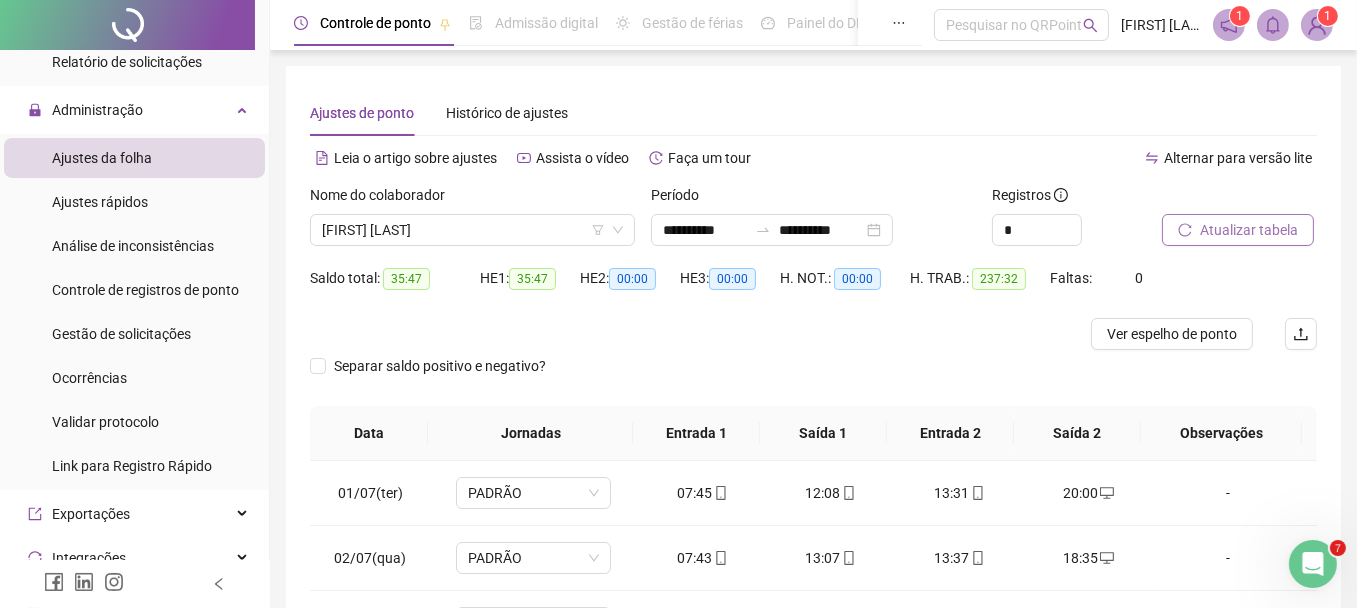 click on "Atualizar tabela" at bounding box center (1249, 230) 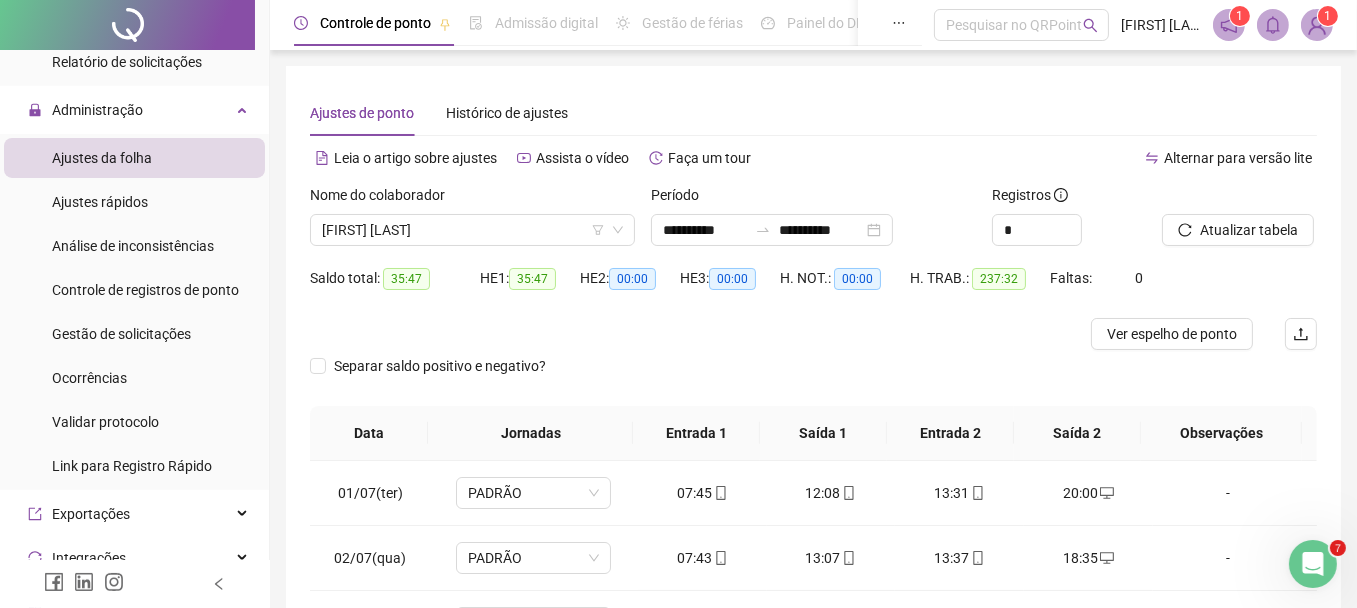 click on "Ver espelho de ponto" at bounding box center (1172, 334) 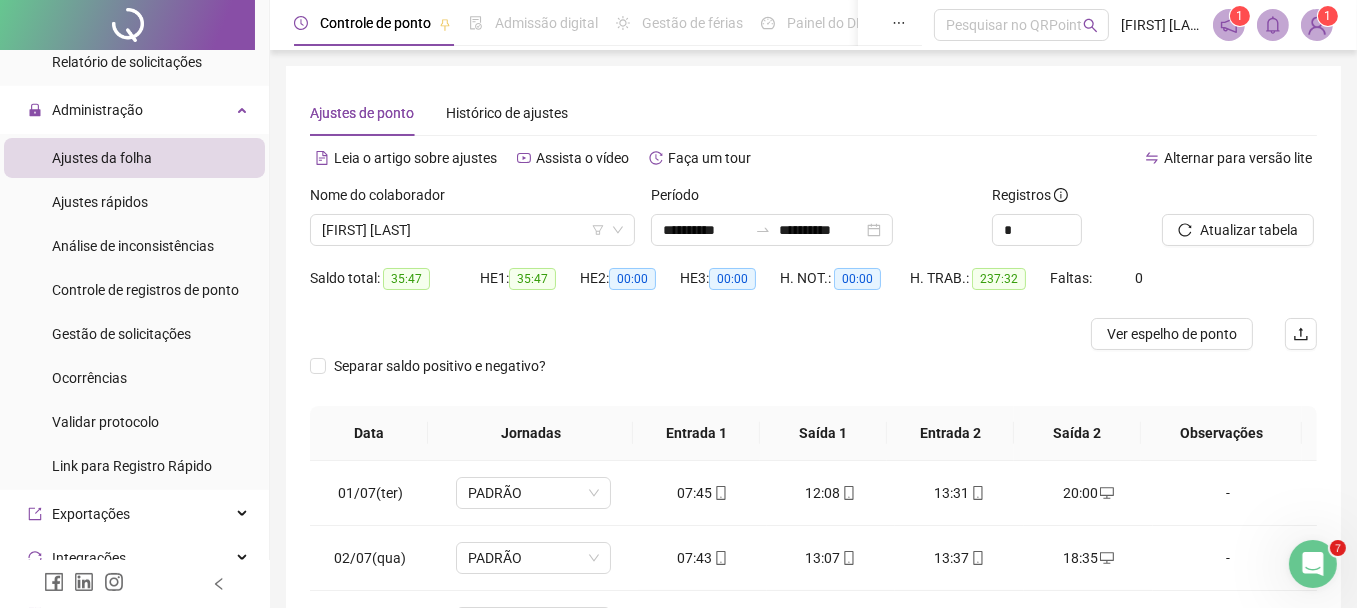 click at bounding box center (1317, 25) 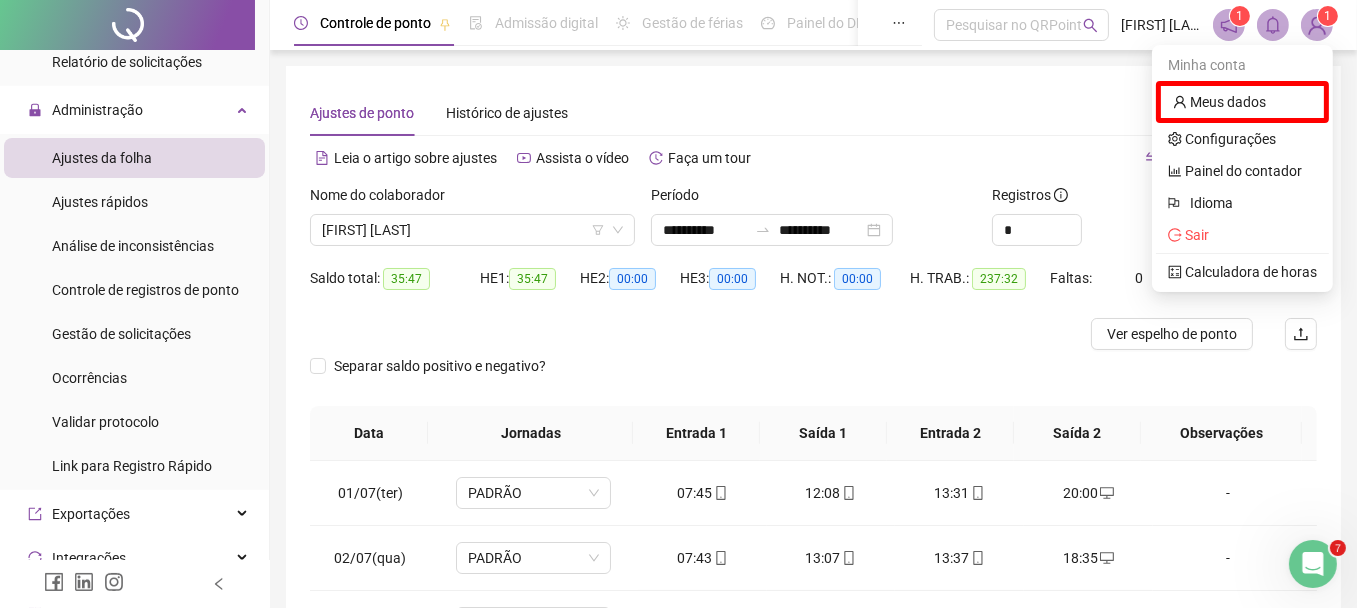 click at bounding box center (1317, 25) 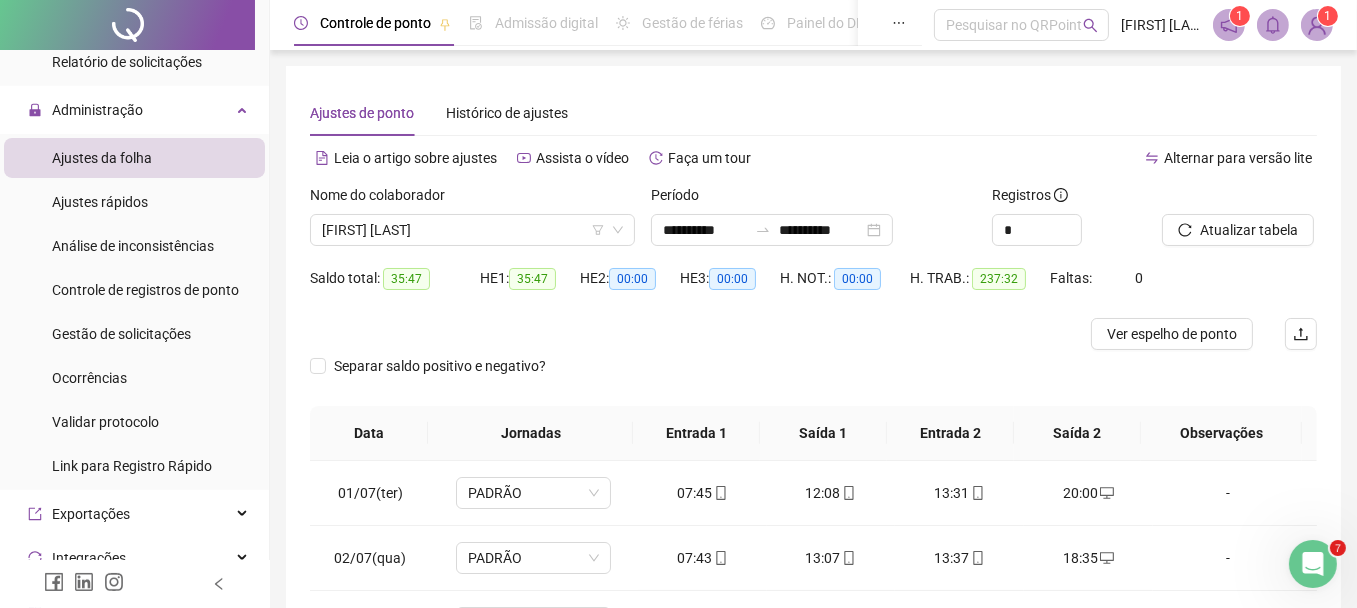click on "**********" at bounding box center (813, 489) 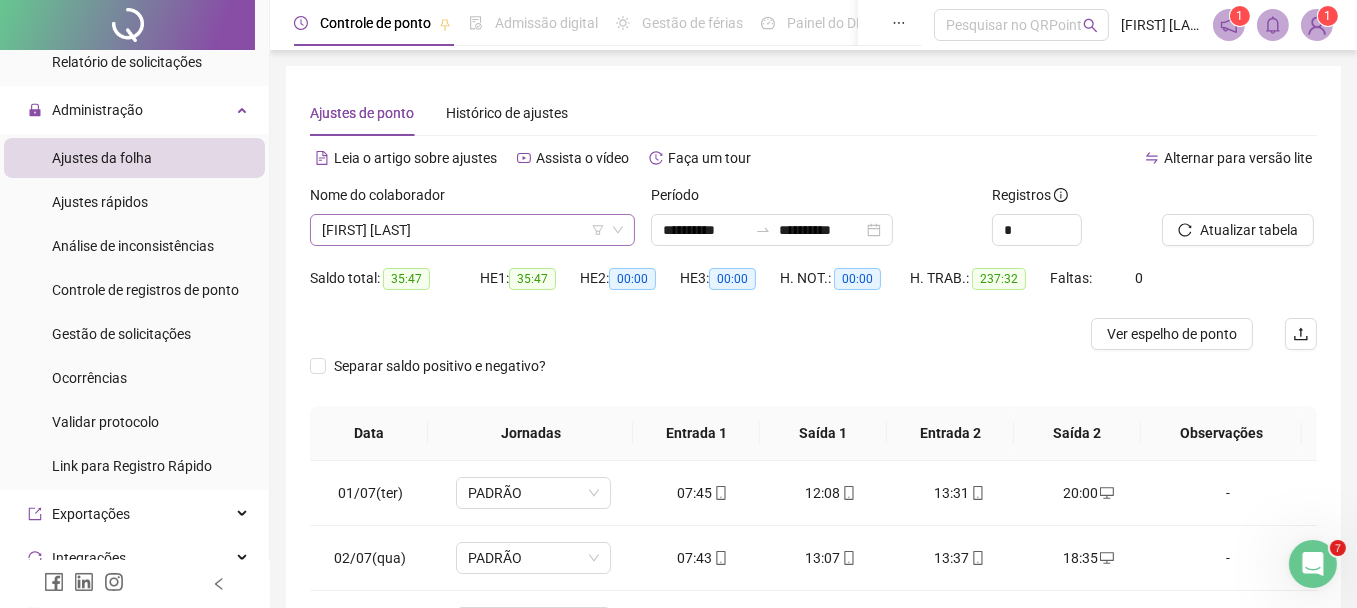 click on "[FIRST] [LAST]" at bounding box center (472, 230) 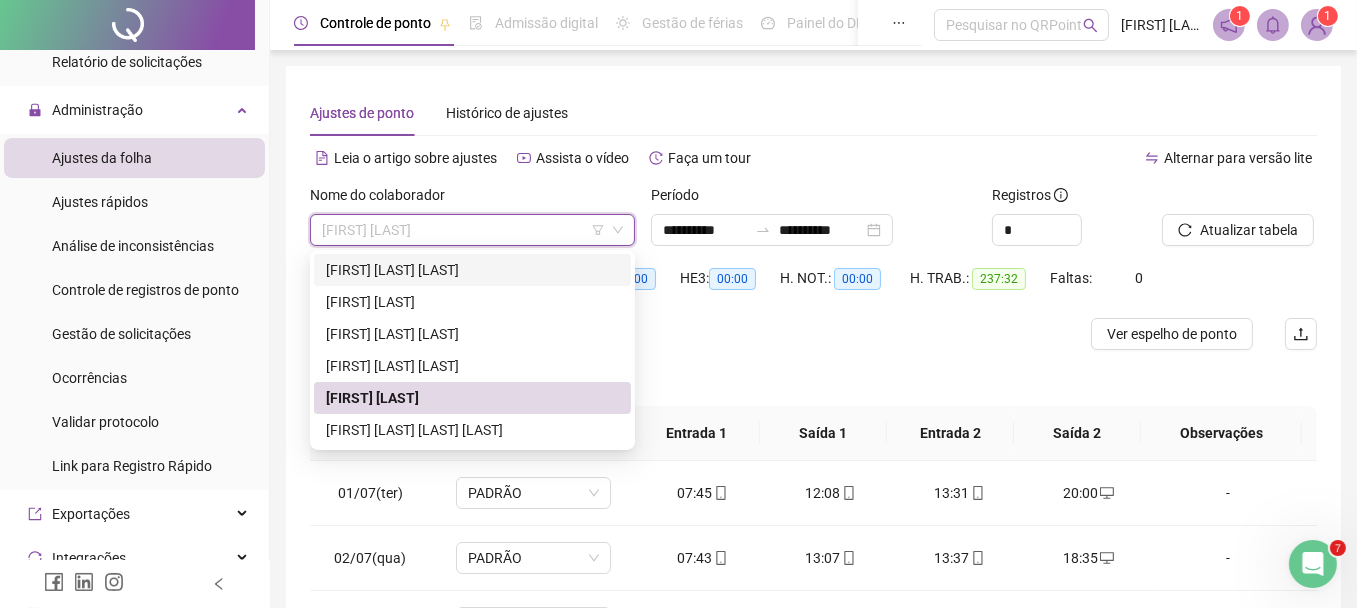 click on "[FIRST] [LAST] [LAST]" at bounding box center (472, 270) 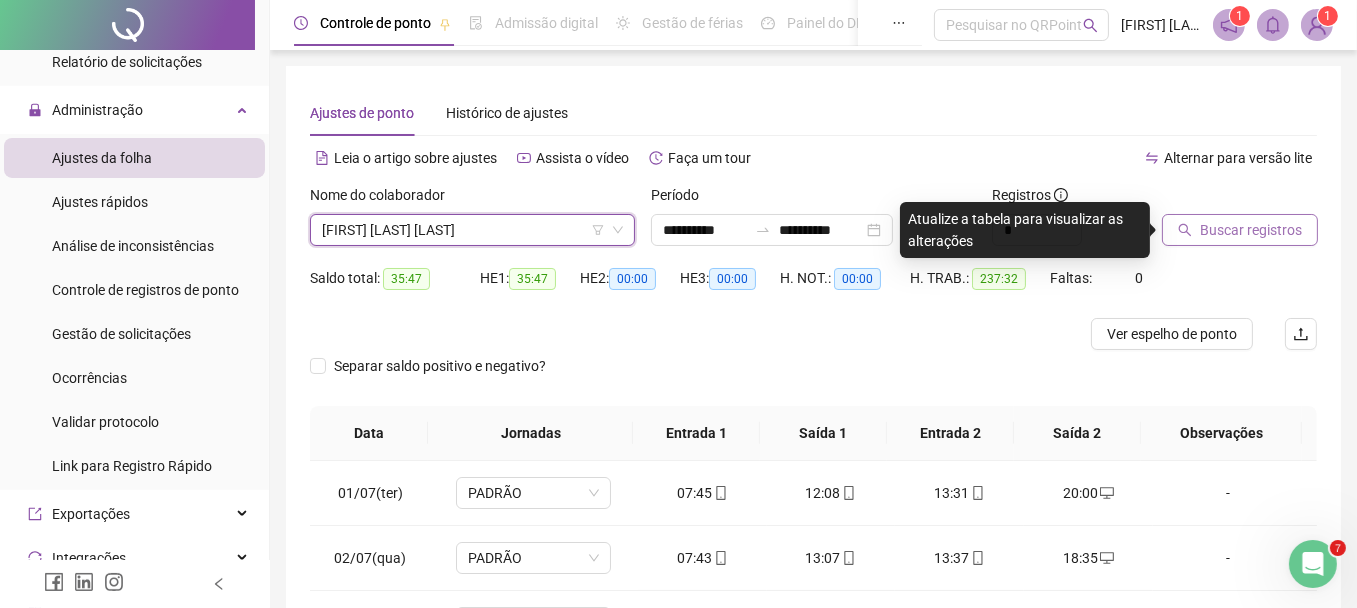 click on "Buscar registros" at bounding box center [1240, 230] 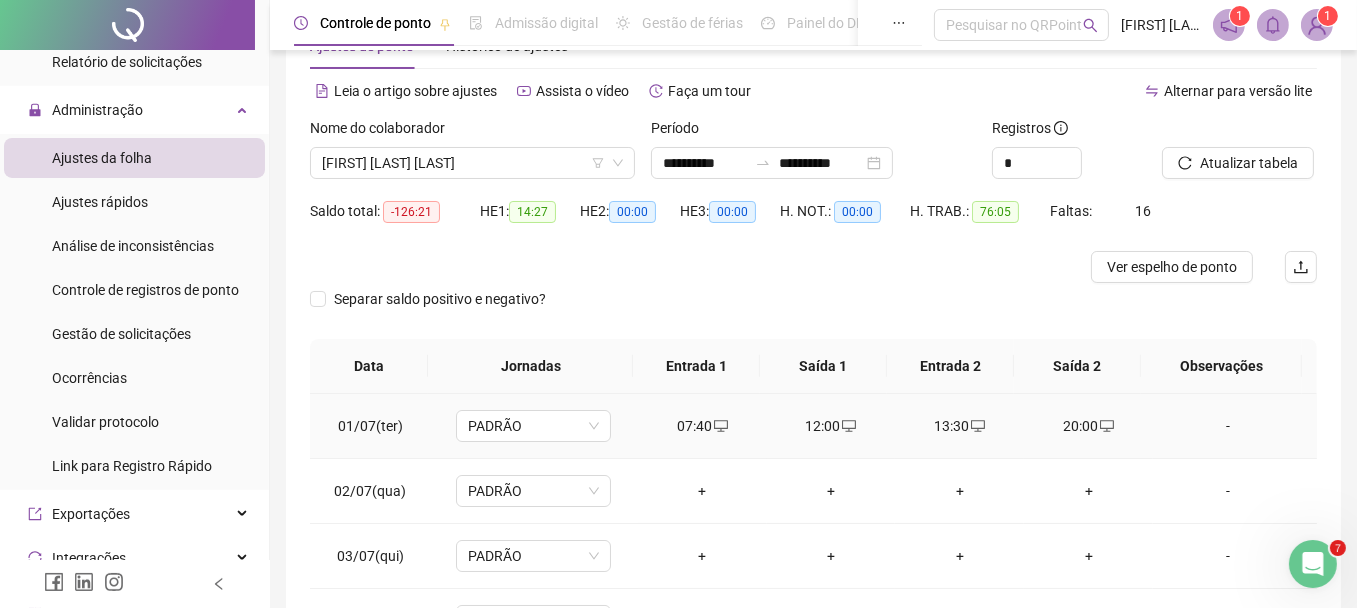 scroll, scrollTop: 100, scrollLeft: 0, axis: vertical 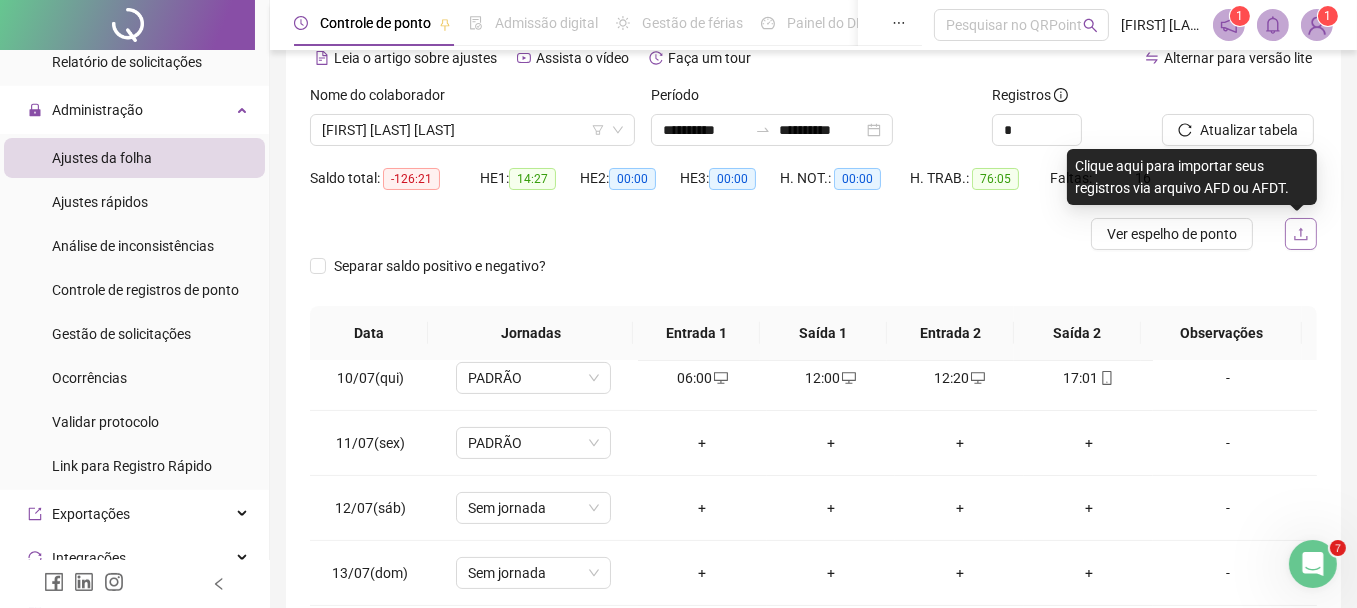 click 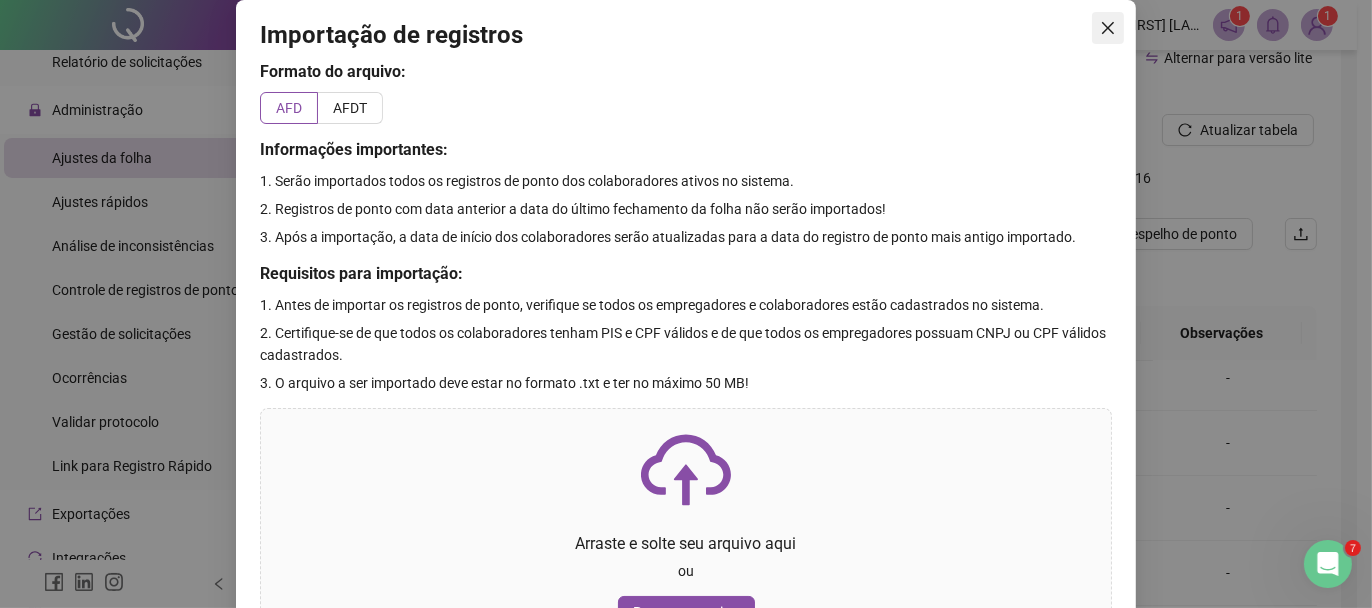 click at bounding box center [1108, 28] 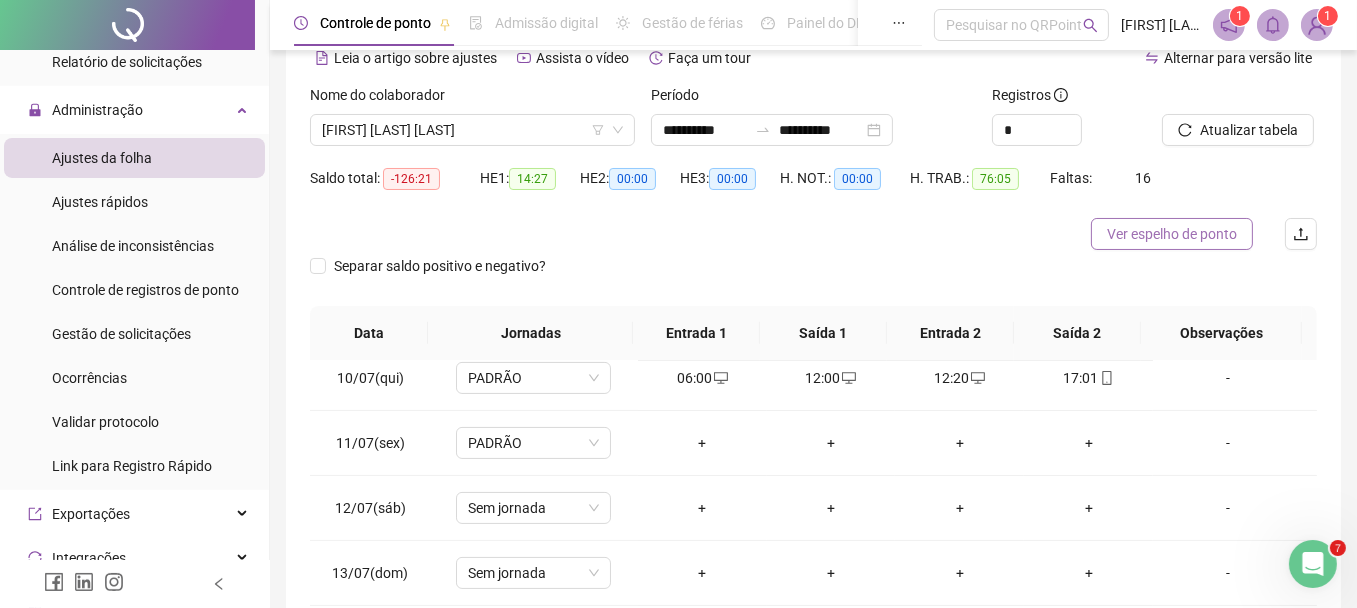 click on "Ver espelho de ponto" at bounding box center [1172, 234] 